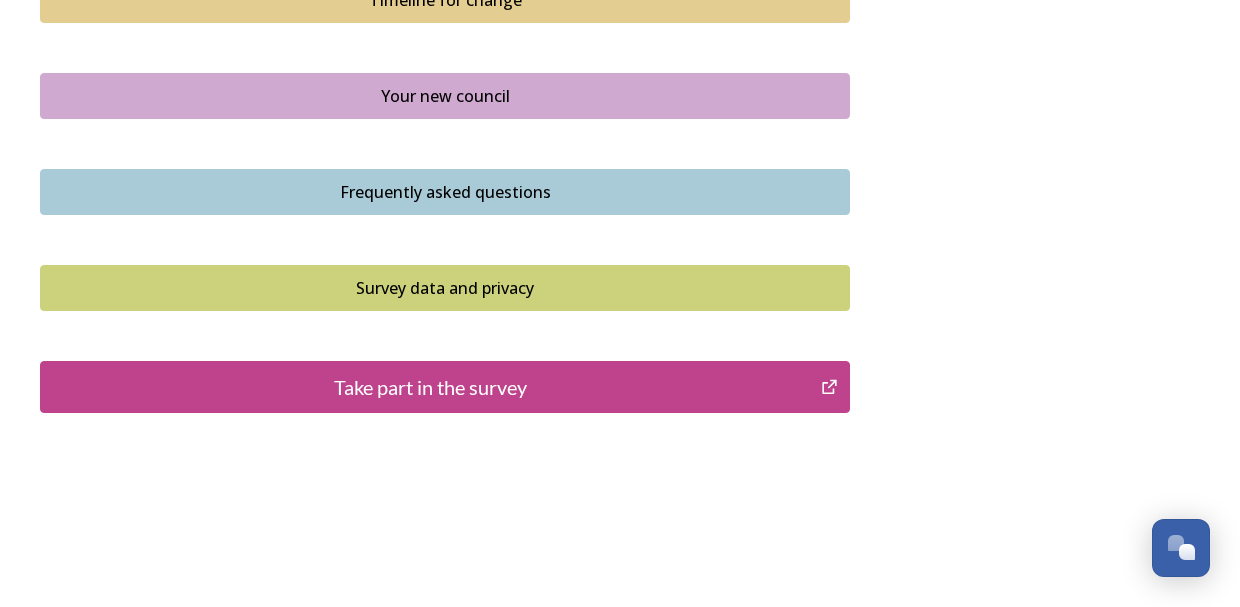 scroll, scrollTop: 1524, scrollLeft: 0, axis: vertical 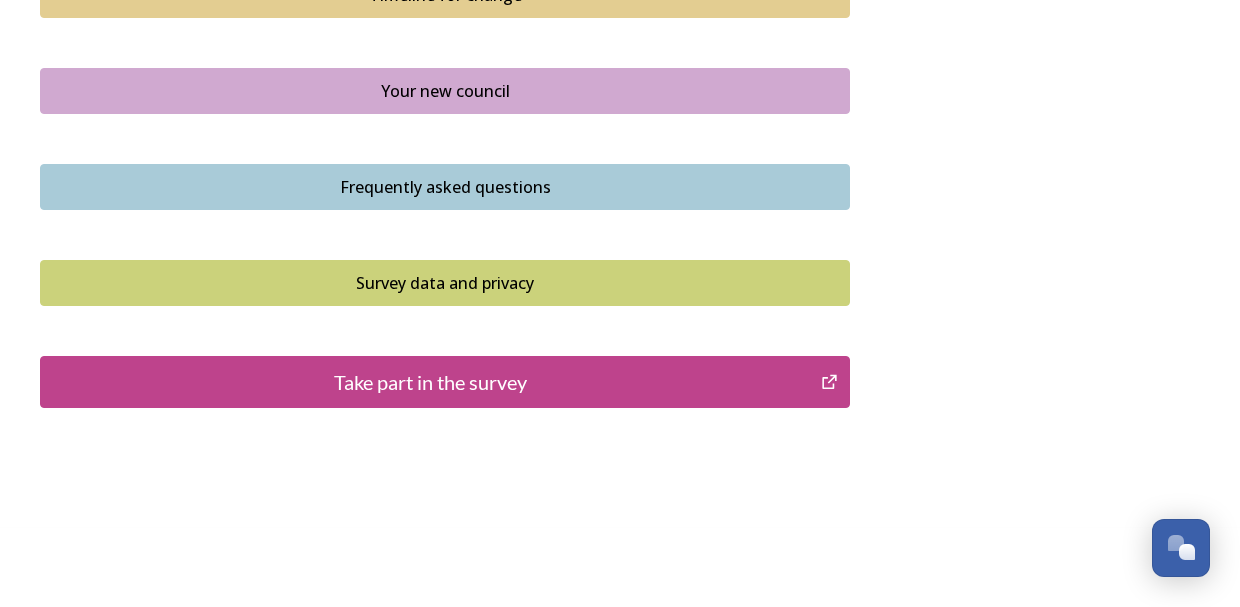 click on "Take part in the survey" at bounding box center (430, 382) 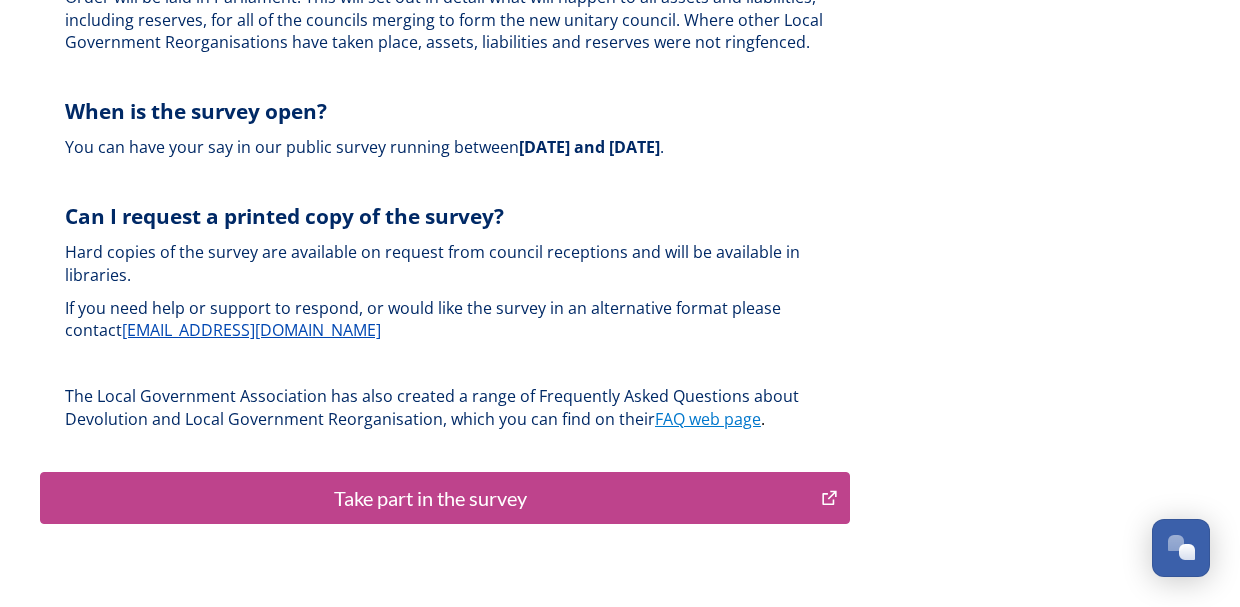 scroll, scrollTop: 6069, scrollLeft: 0, axis: vertical 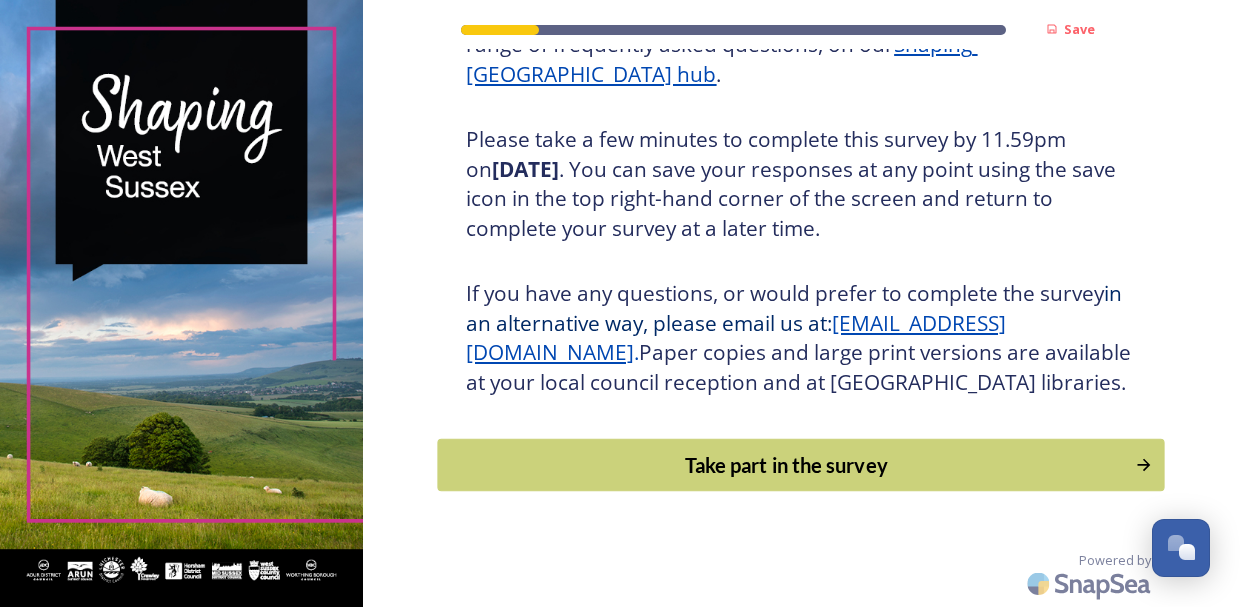 click on "Take part in the survey" at bounding box center [787, 465] 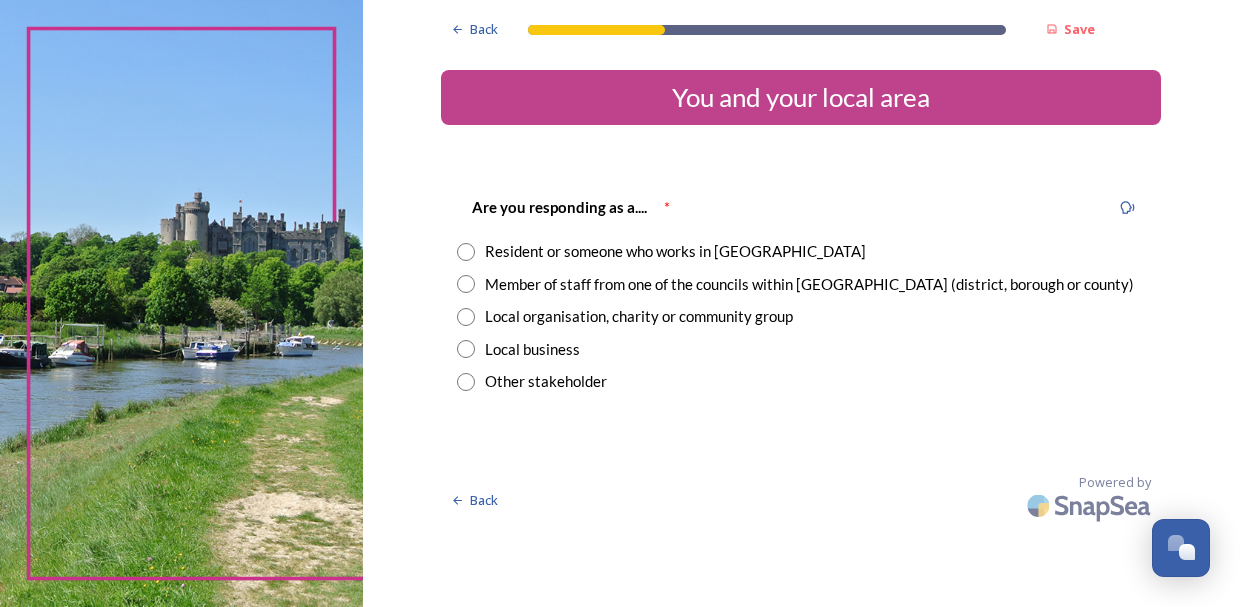 click at bounding box center [466, 252] 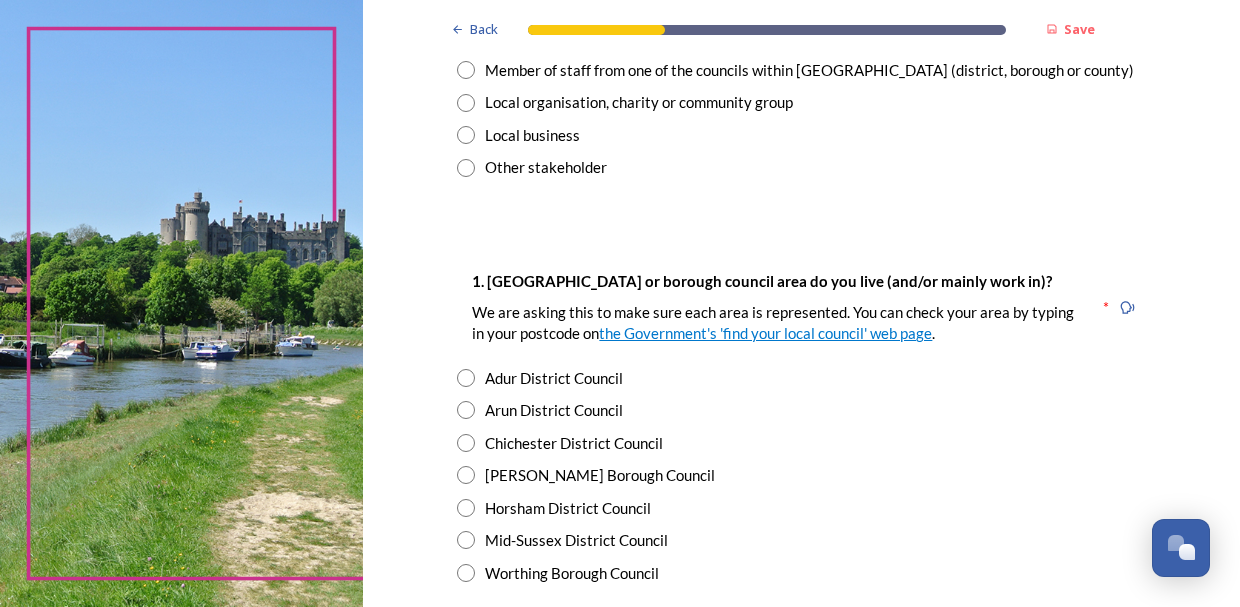 scroll, scrollTop: 221, scrollLeft: 0, axis: vertical 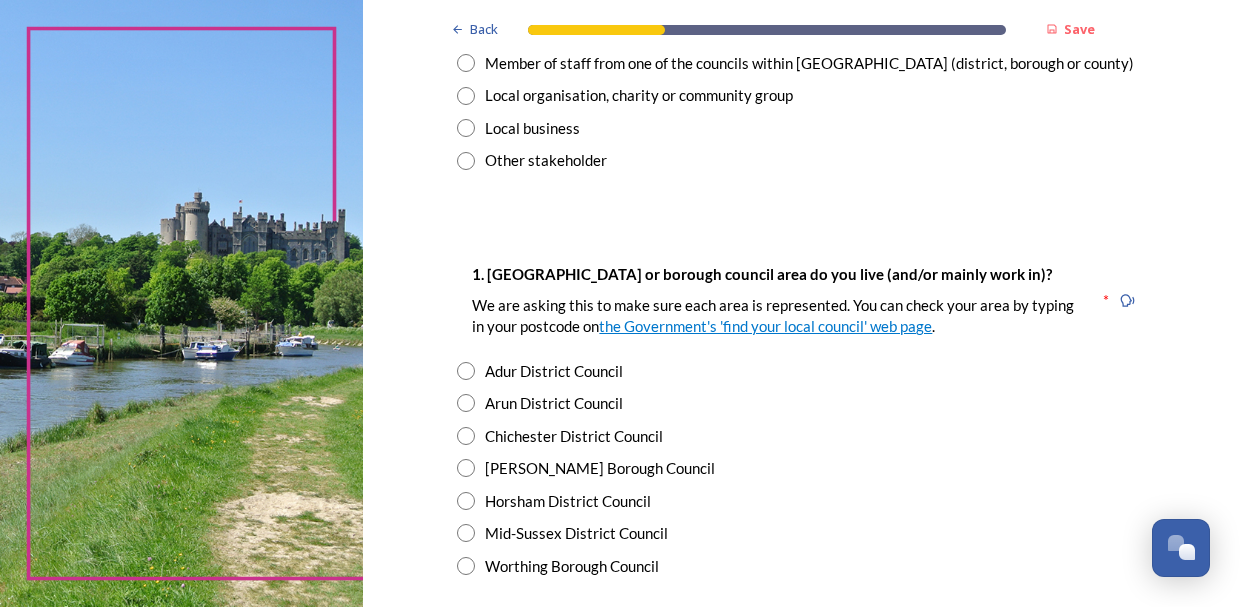 click at bounding box center [466, 371] 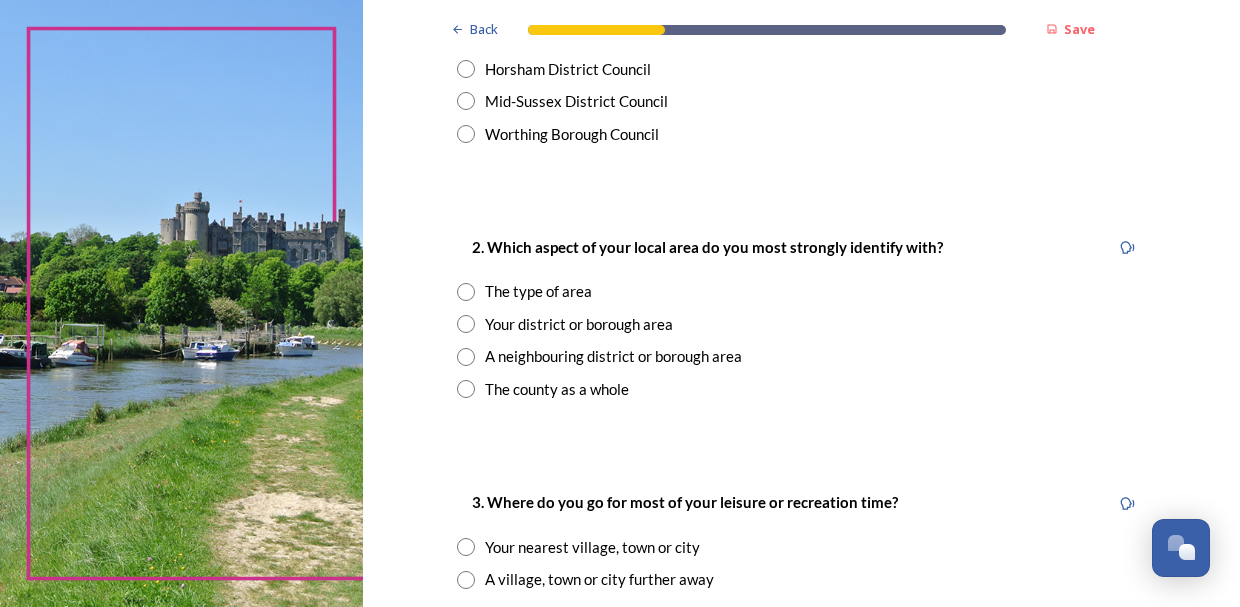scroll, scrollTop: 655, scrollLeft: 0, axis: vertical 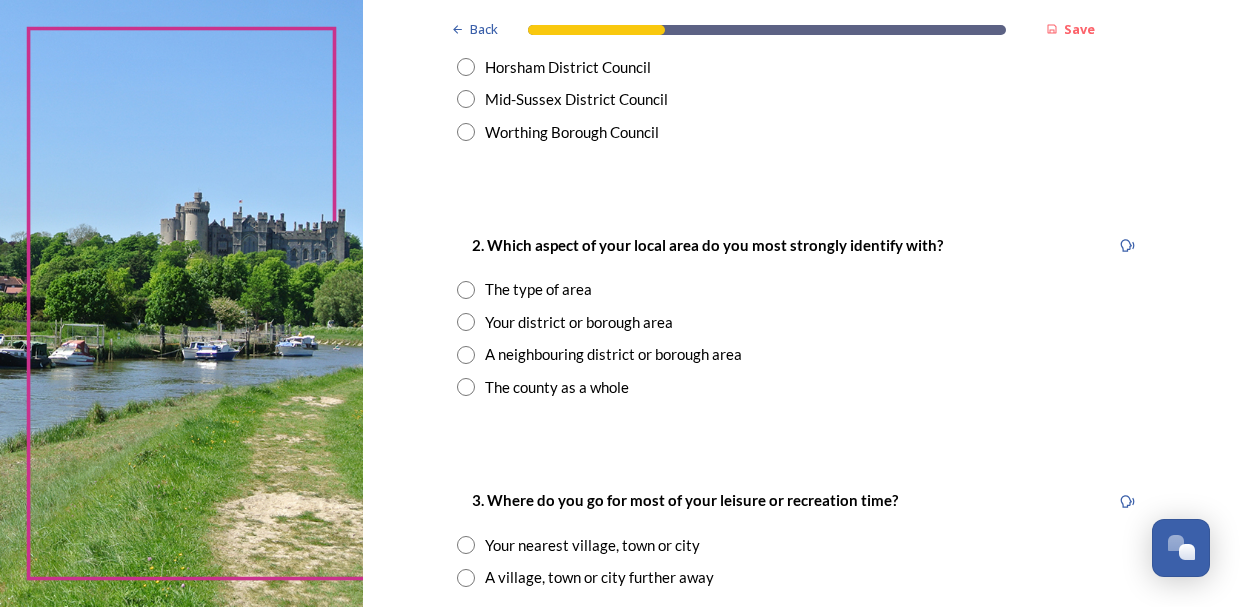 click at bounding box center [466, 290] 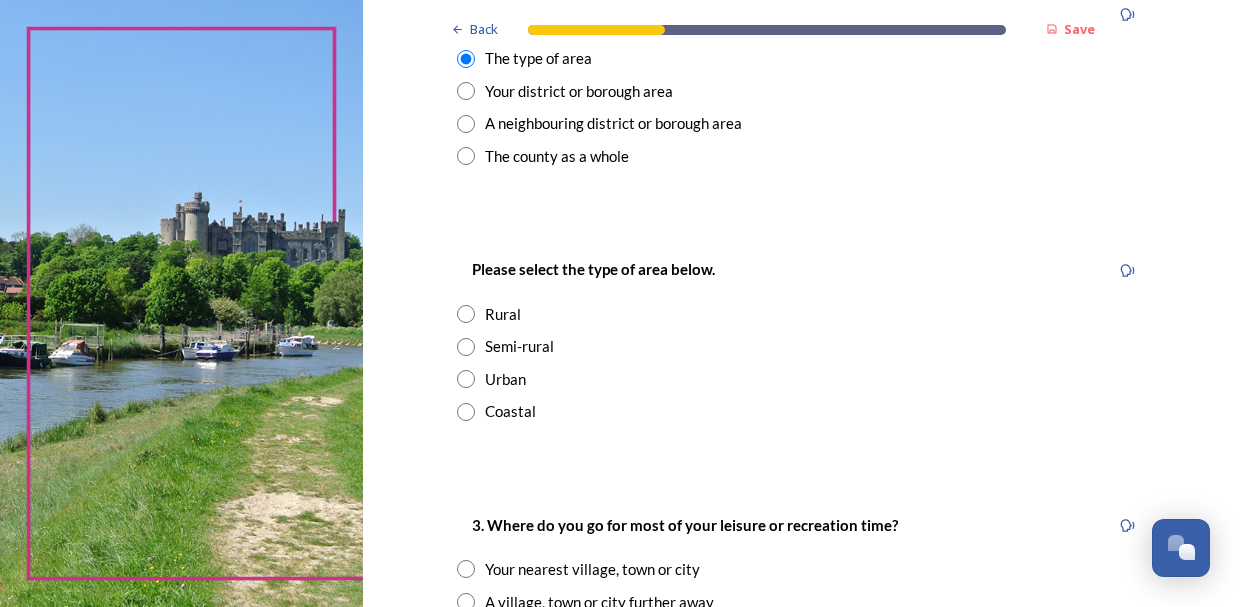scroll, scrollTop: 898, scrollLeft: 0, axis: vertical 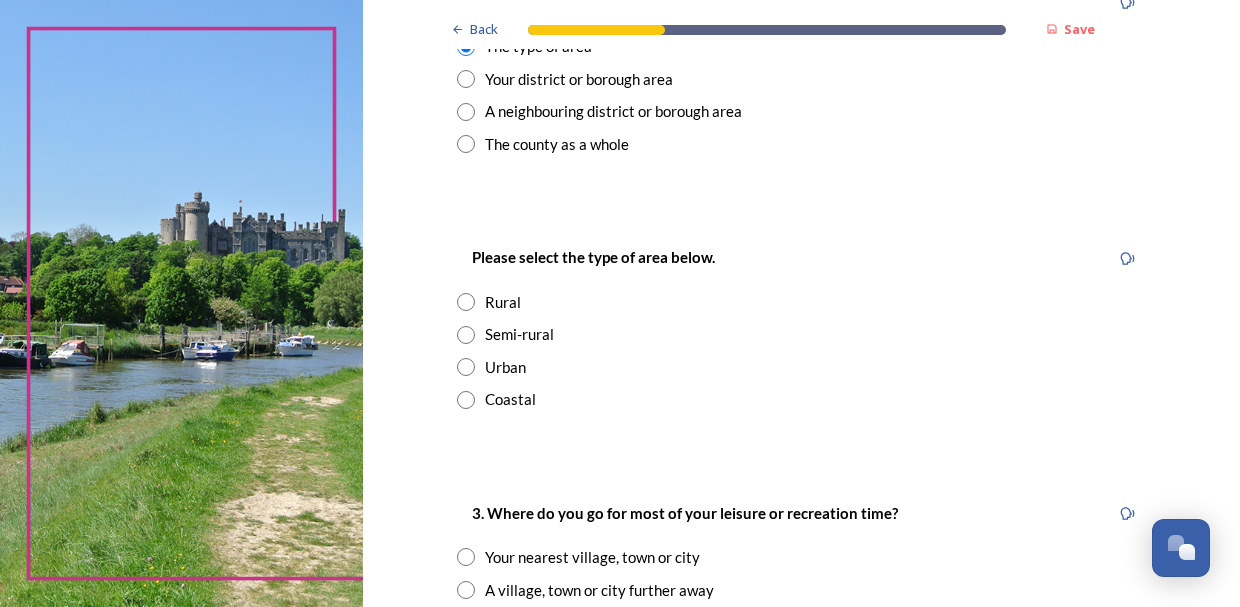 click at bounding box center (466, 400) 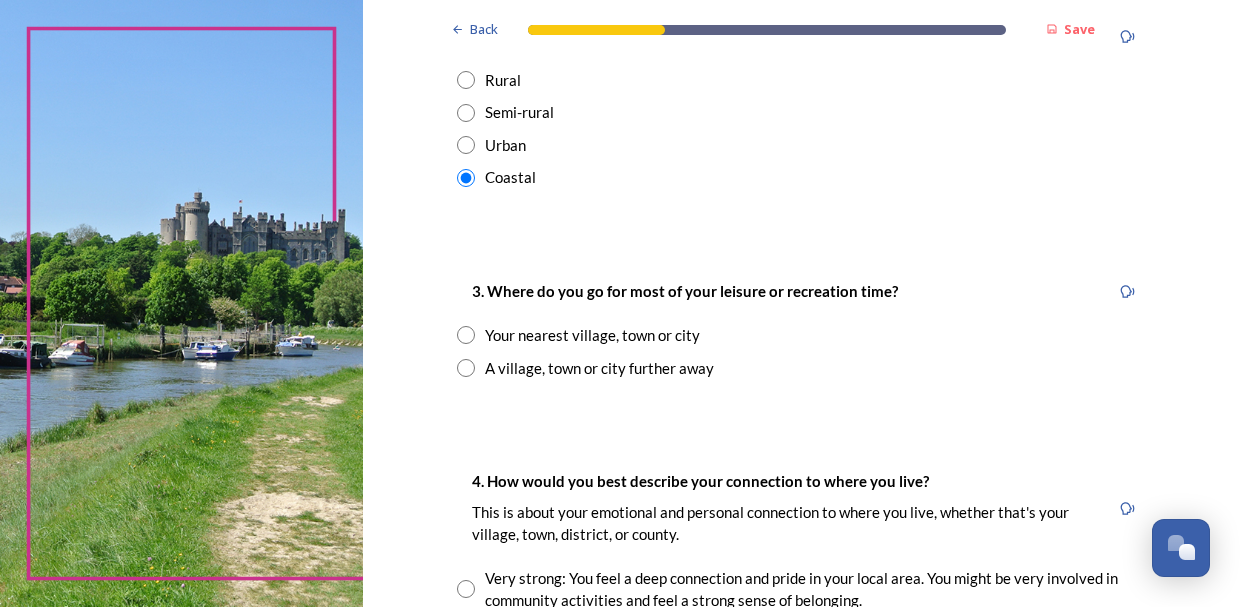 scroll, scrollTop: 1124, scrollLeft: 0, axis: vertical 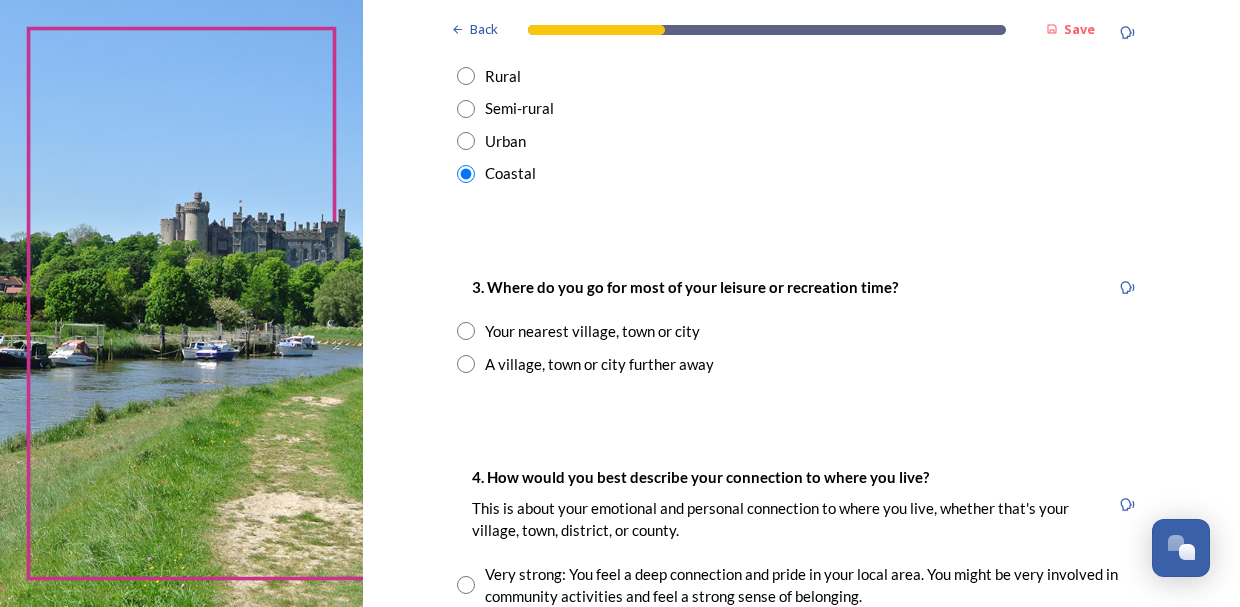 click at bounding box center [466, 331] 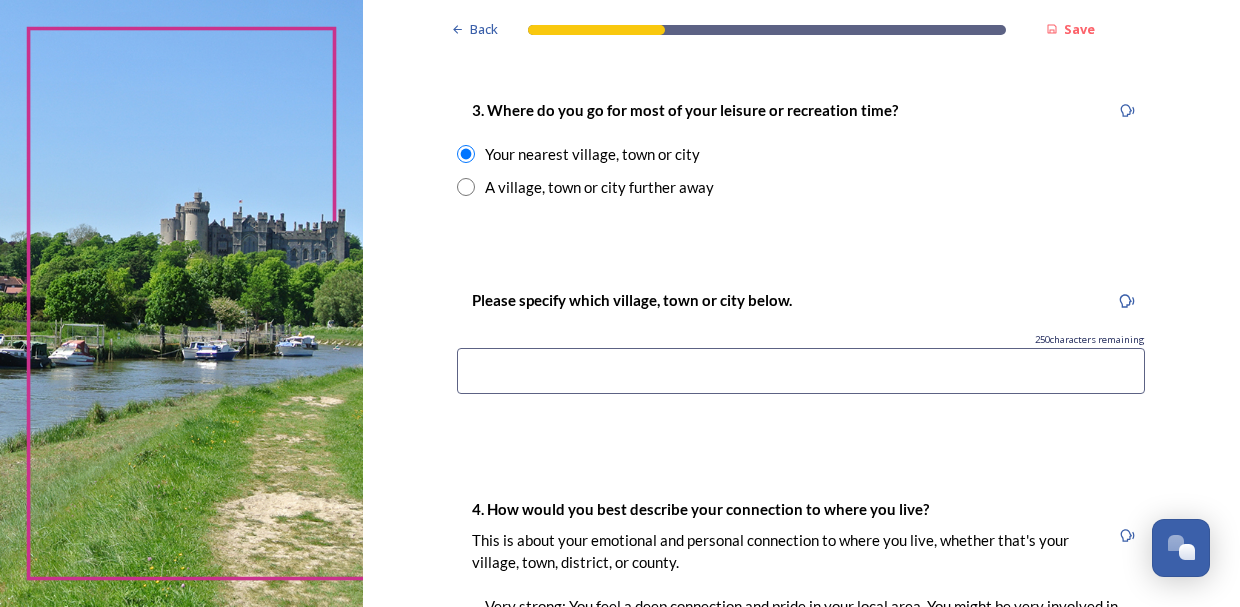 scroll, scrollTop: 1338, scrollLeft: 0, axis: vertical 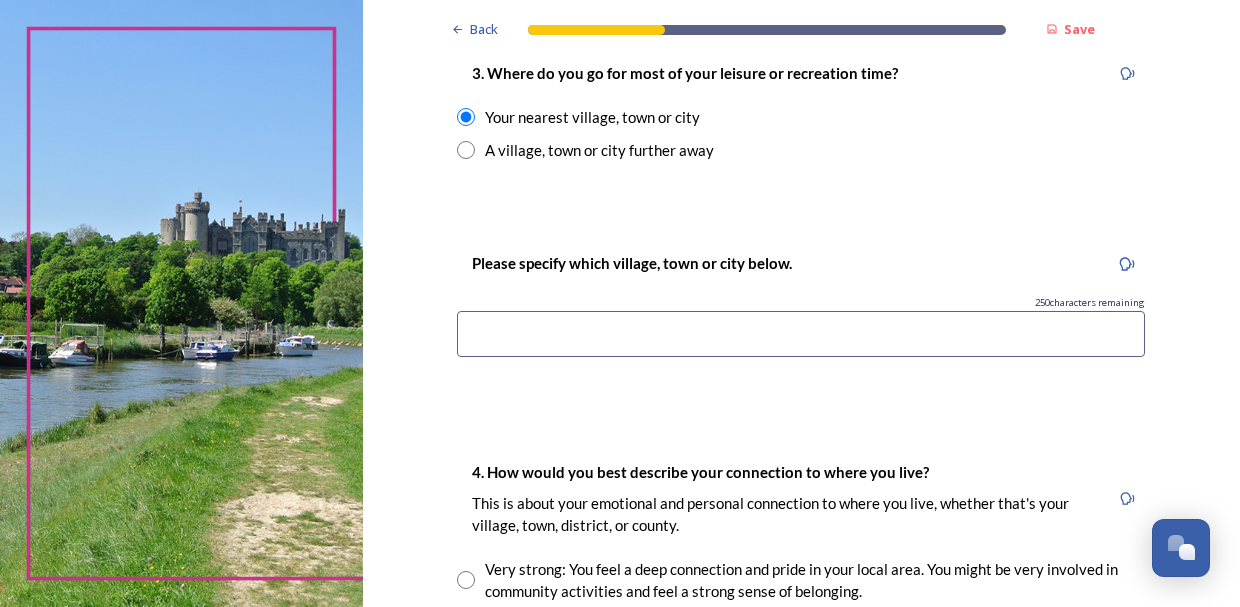 click at bounding box center [801, 334] 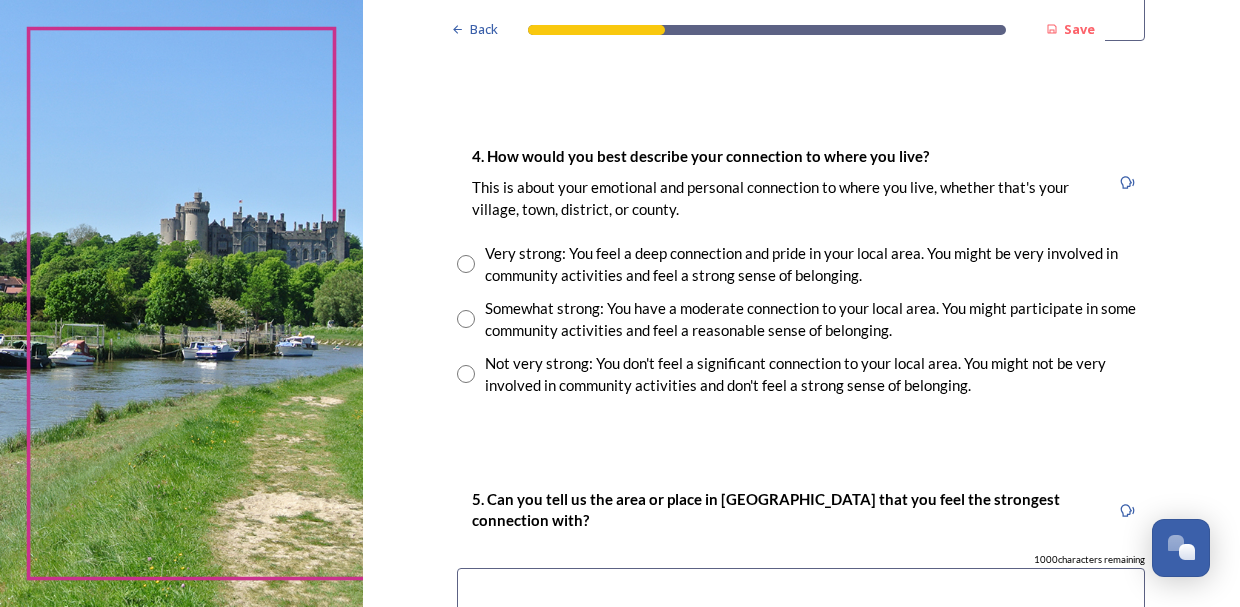 scroll, scrollTop: 1656, scrollLeft: 0, axis: vertical 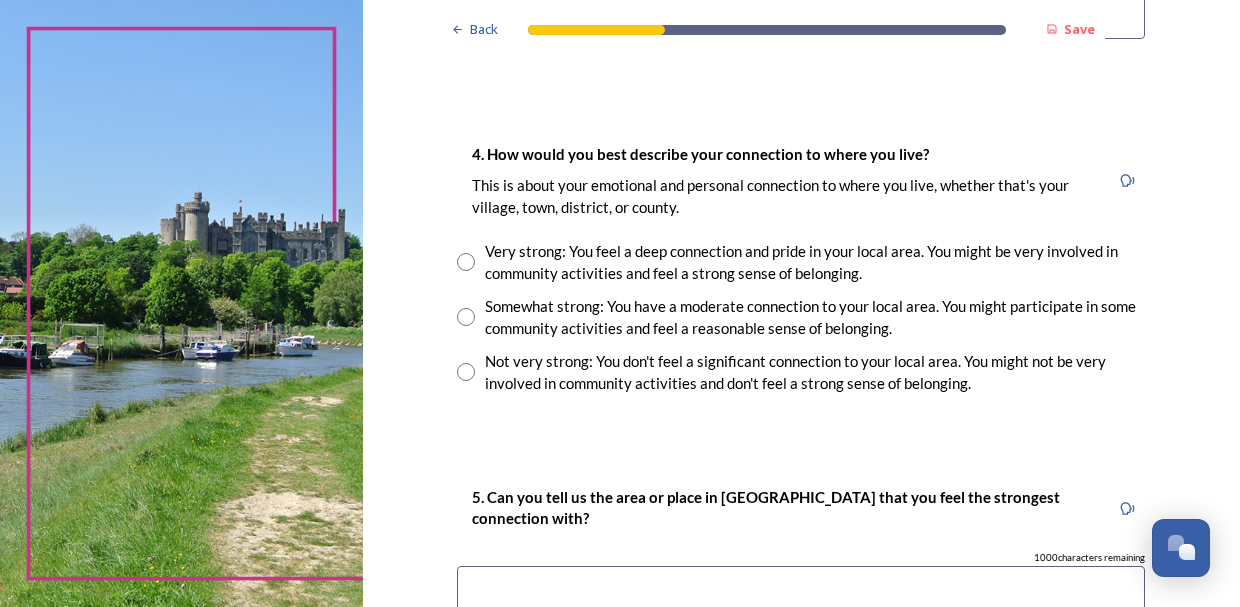 type on "Southwick, Shoreham and Brighton" 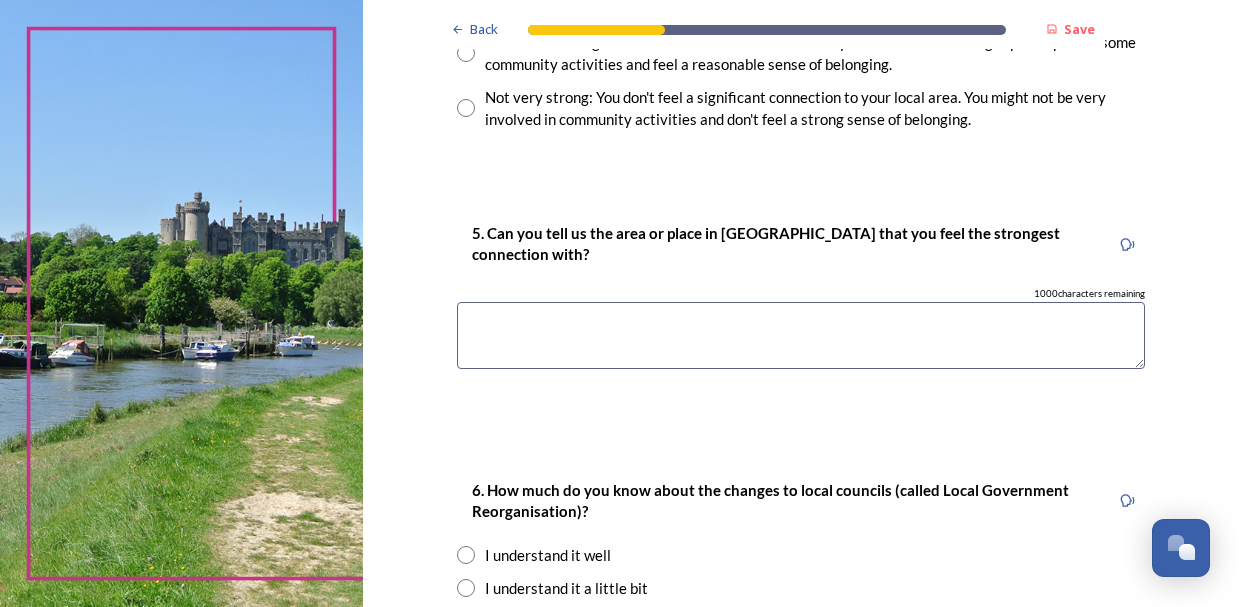 scroll, scrollTop: 1936, scrollLeft: 0, axis: vertical 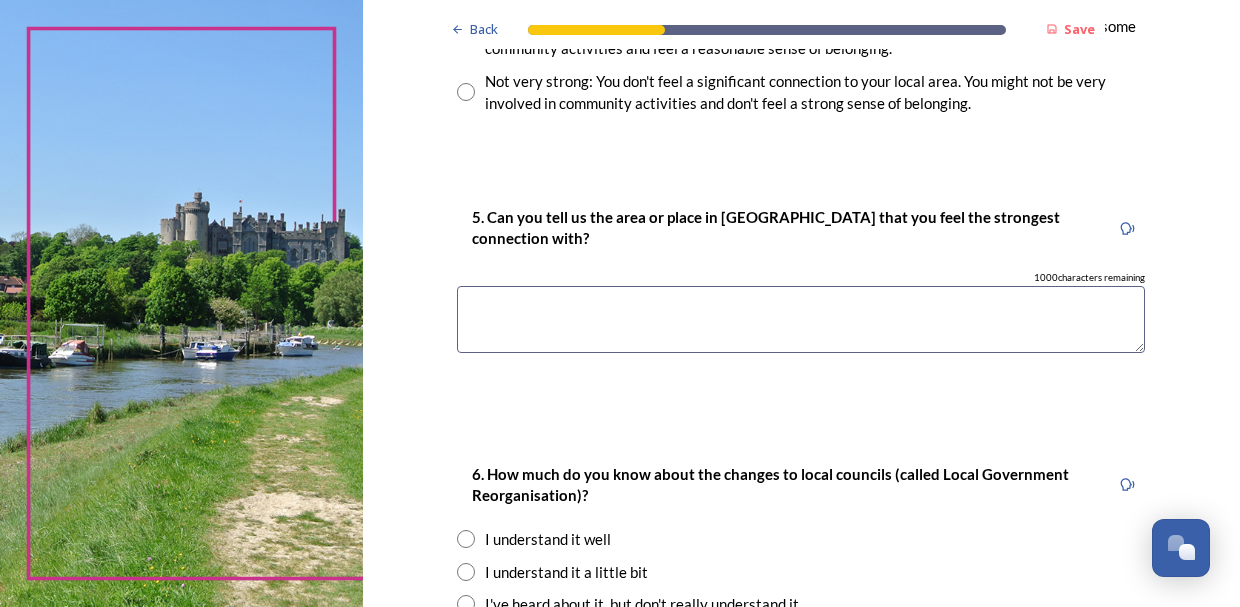 click at bounding box center [801, 319] 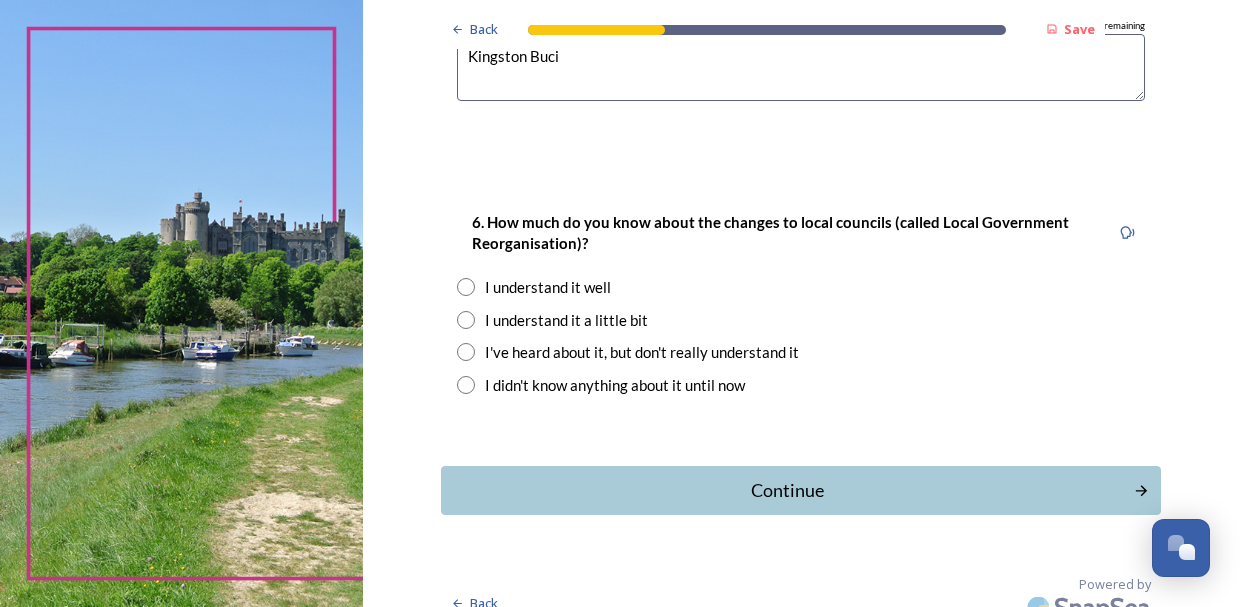 scroll, scrollTop: 2187, scrollLeft: 0, axis: vertical 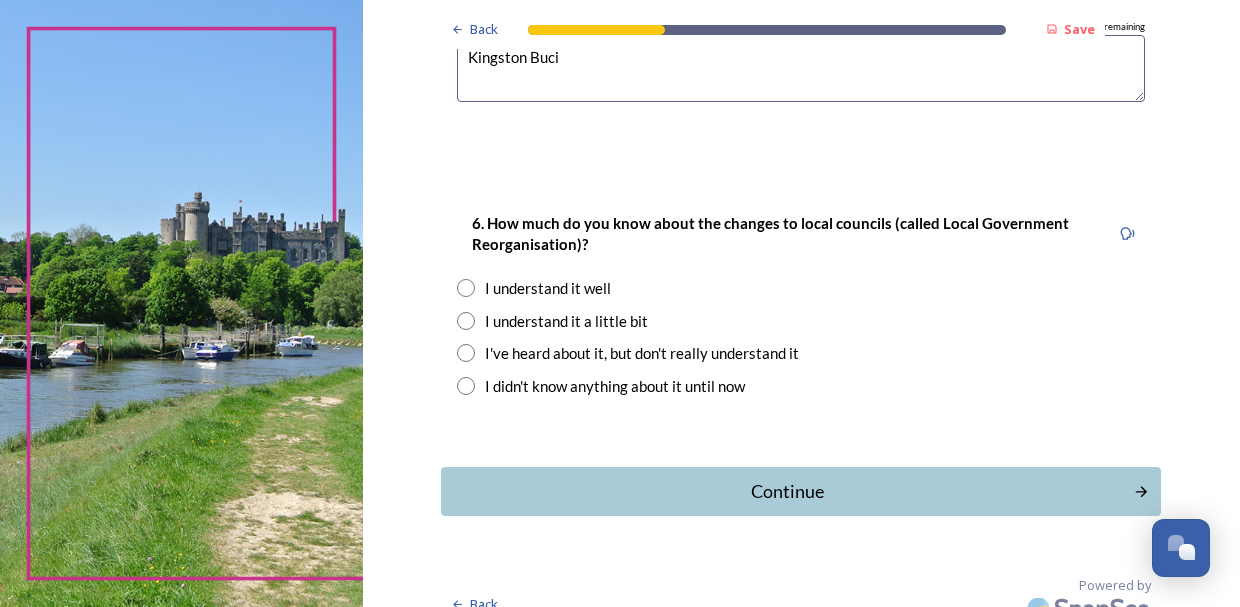 type on "Kingston Buci" 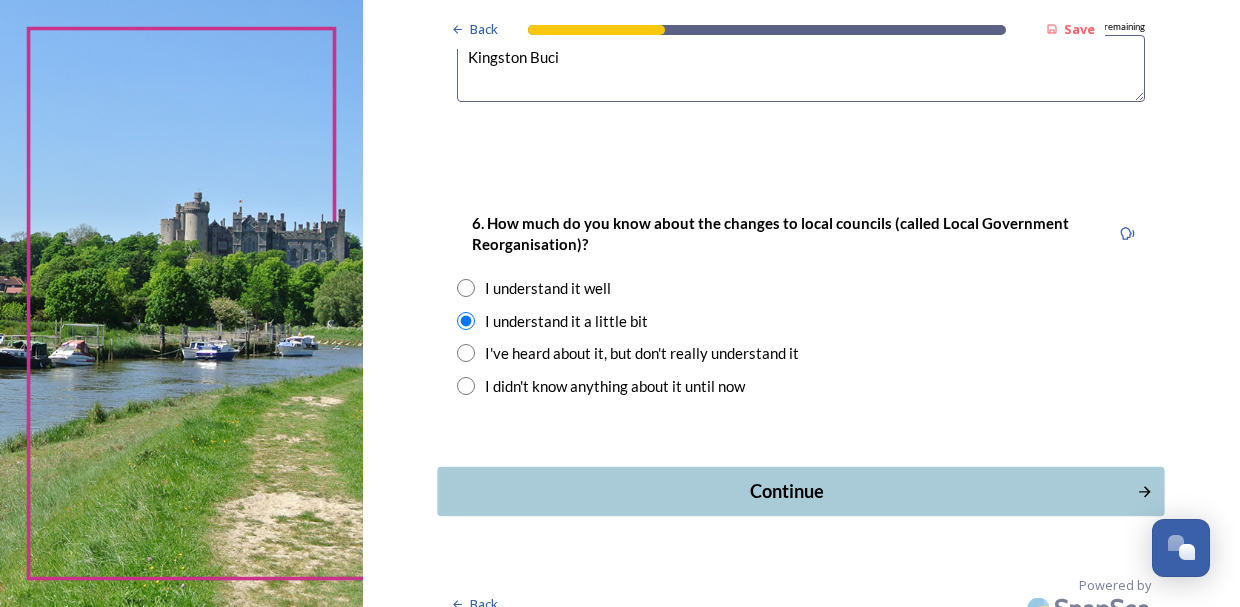 click on "Continue" at bounding box center [787, 491] 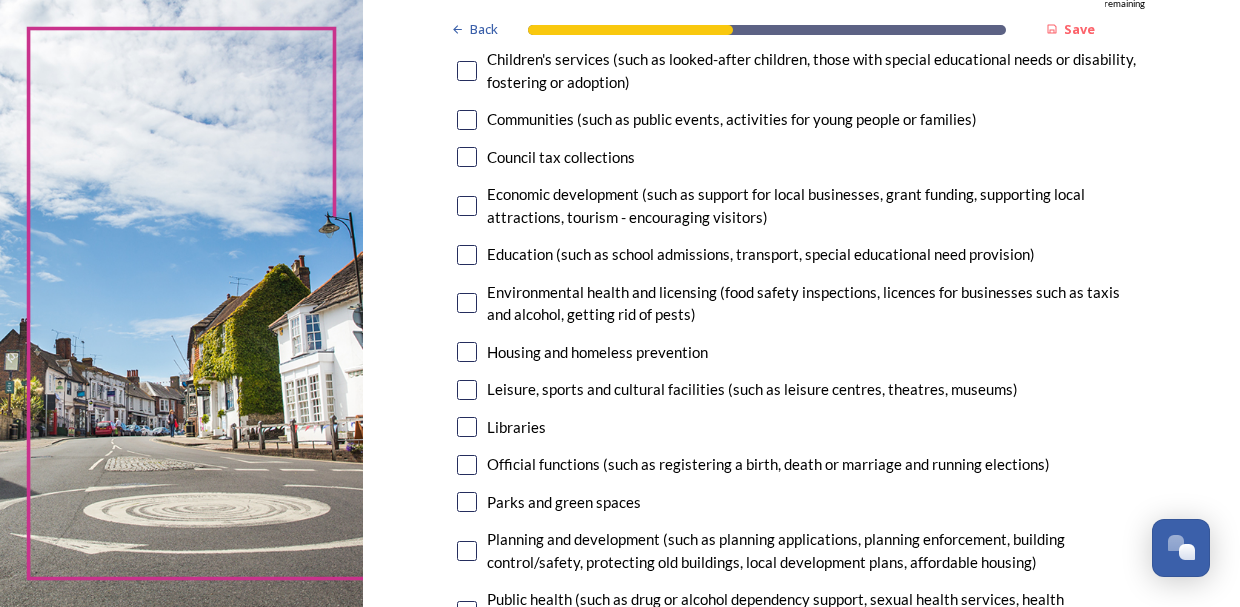scroll, scrollTop: 283, scrollLeft: 0, axis: vertical 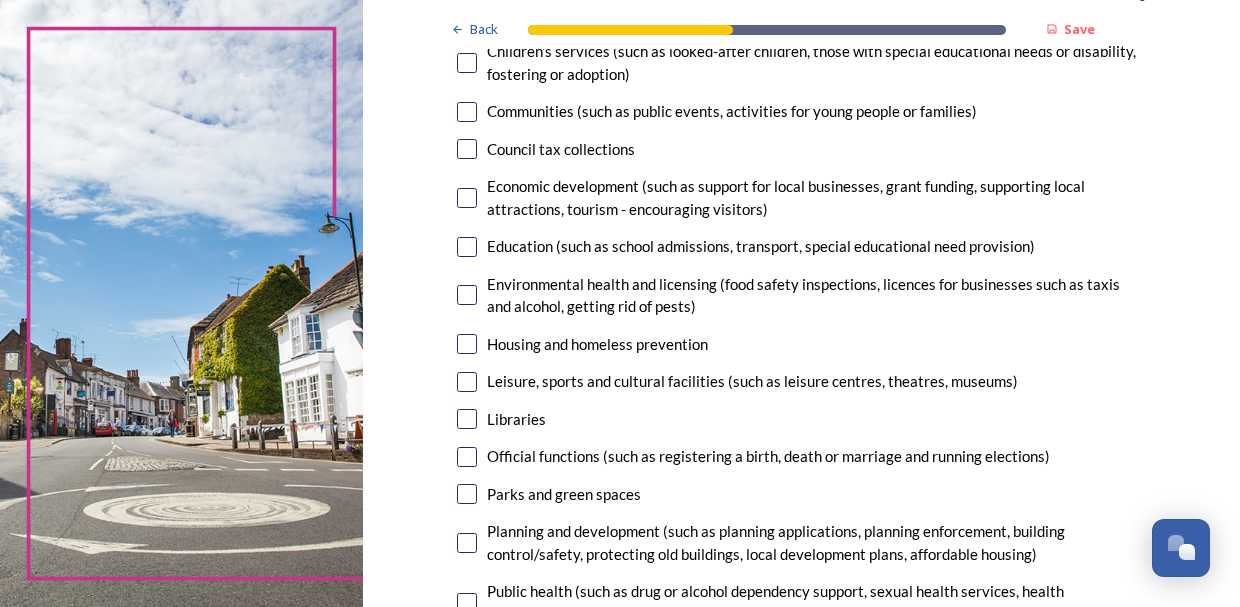 click at bounding box center (467, 419) 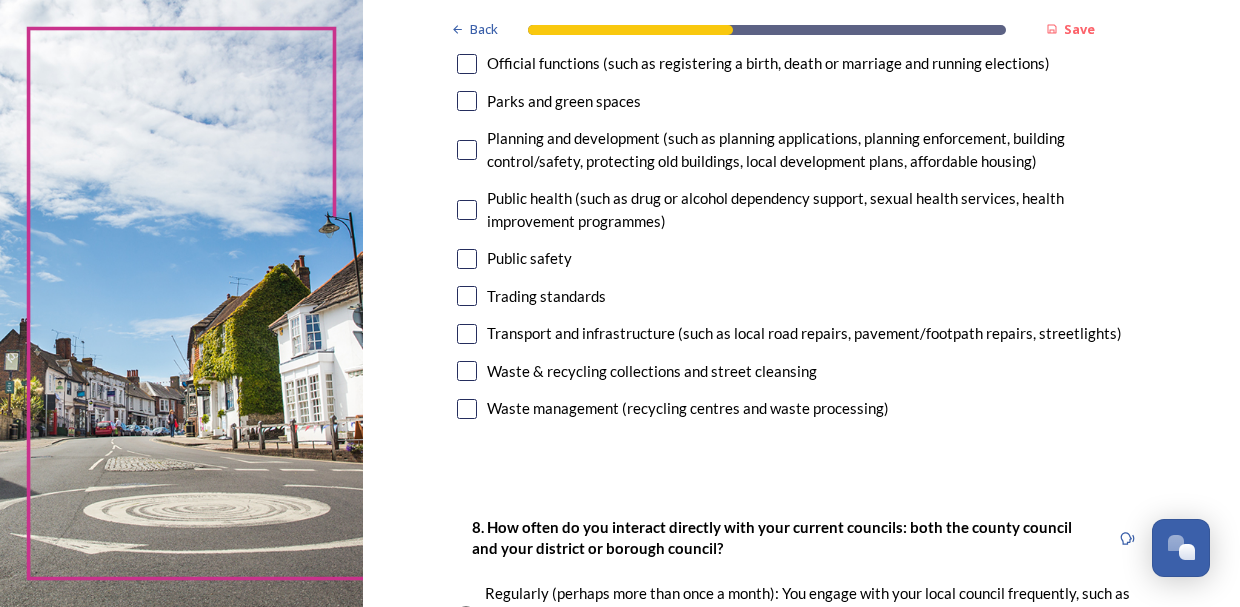 scroll, scrollTop: 695, scrollLeft: 0, axis: vertical 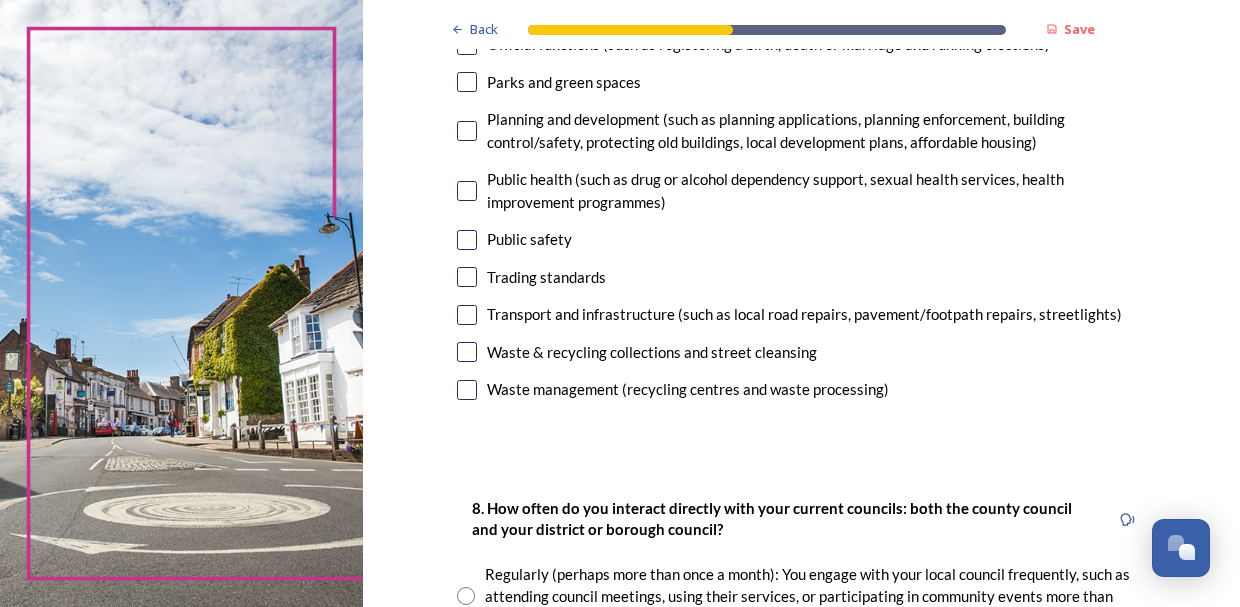 click at bounding box center (467, 352) 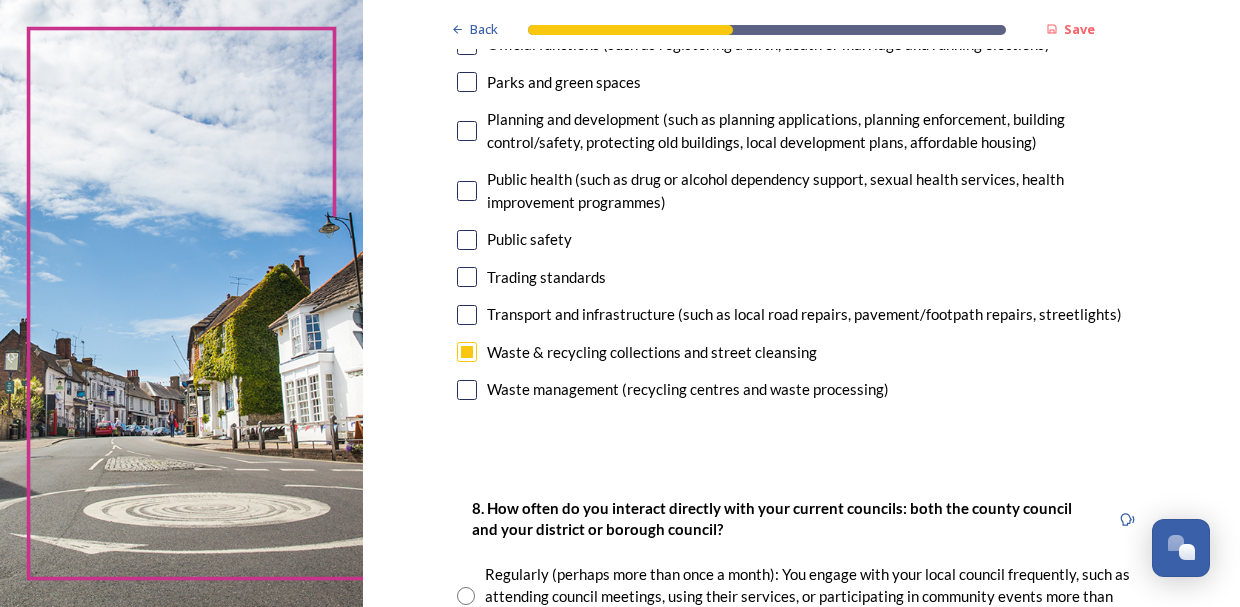 click at bounding box center [467, 315] 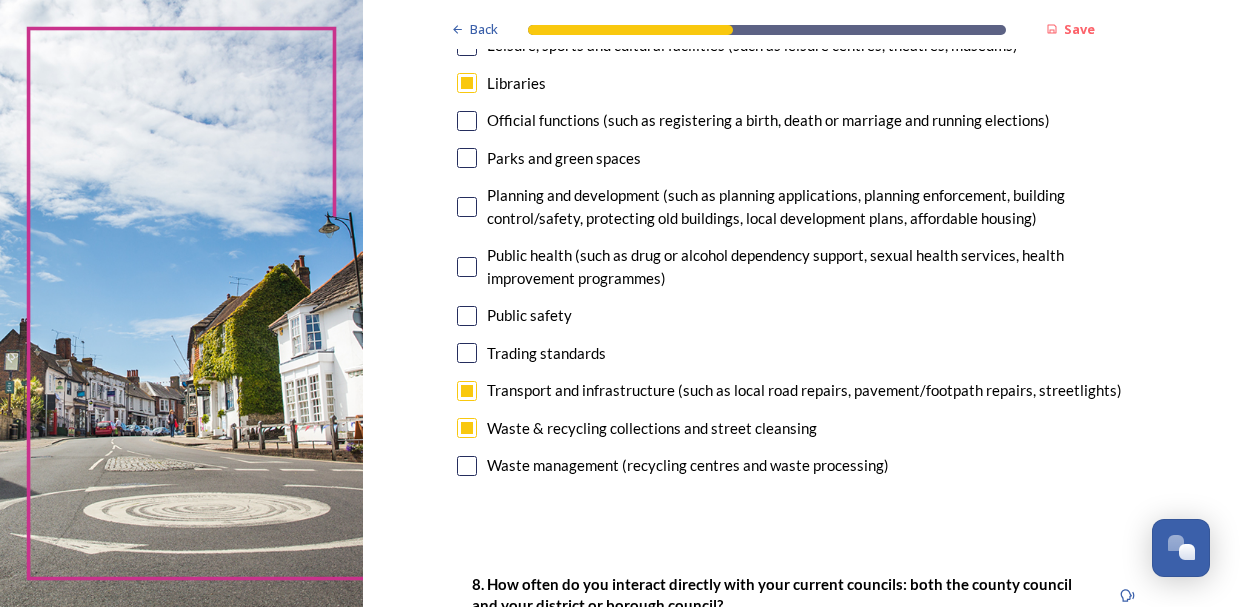 scroll, scrollTop: 617, scrollLeft: 0, axis: vertical 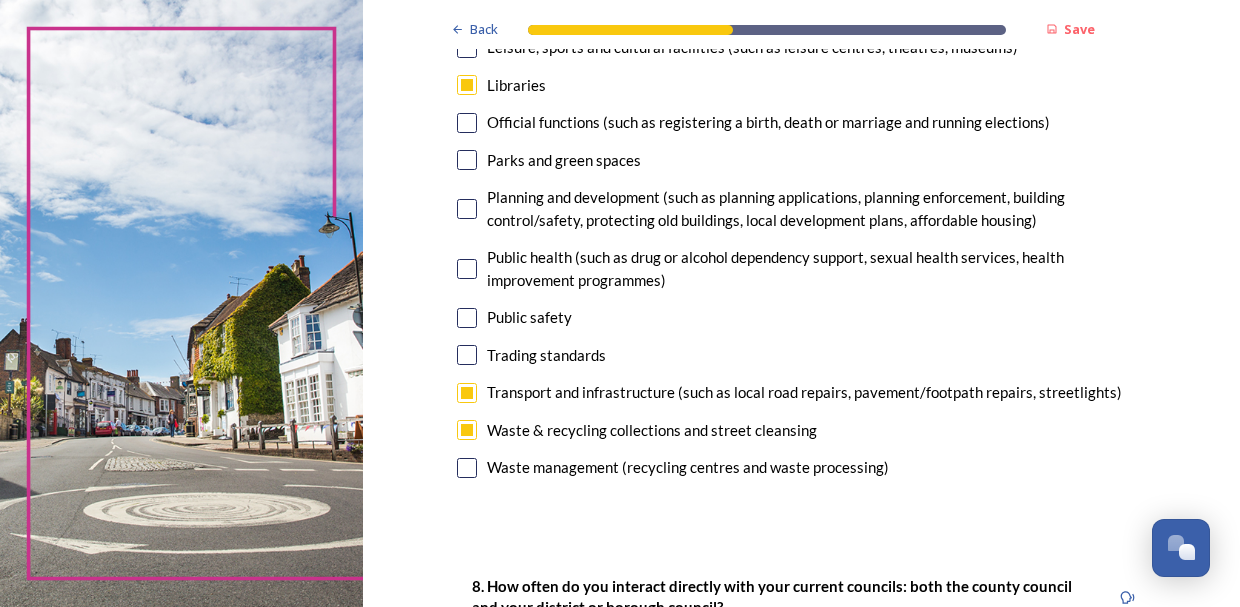 click at bounding box center [467, 160] 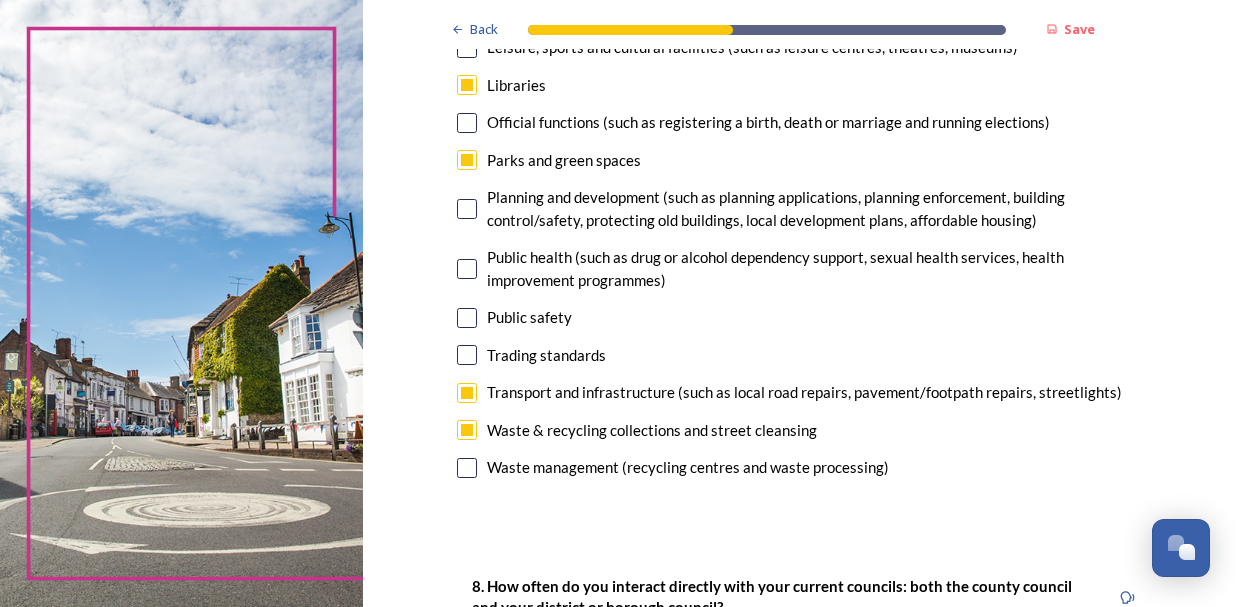 click at bounding box center [467, 318] 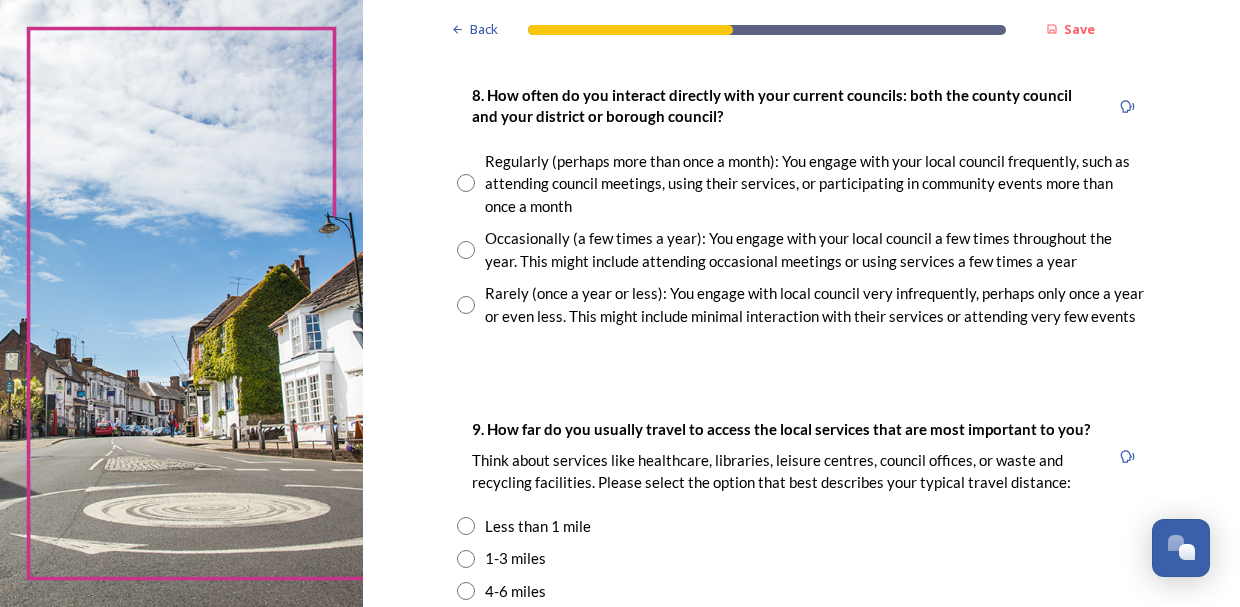 scroll, scrollTop: 1117, scrollLeft: 0, axis: vertical 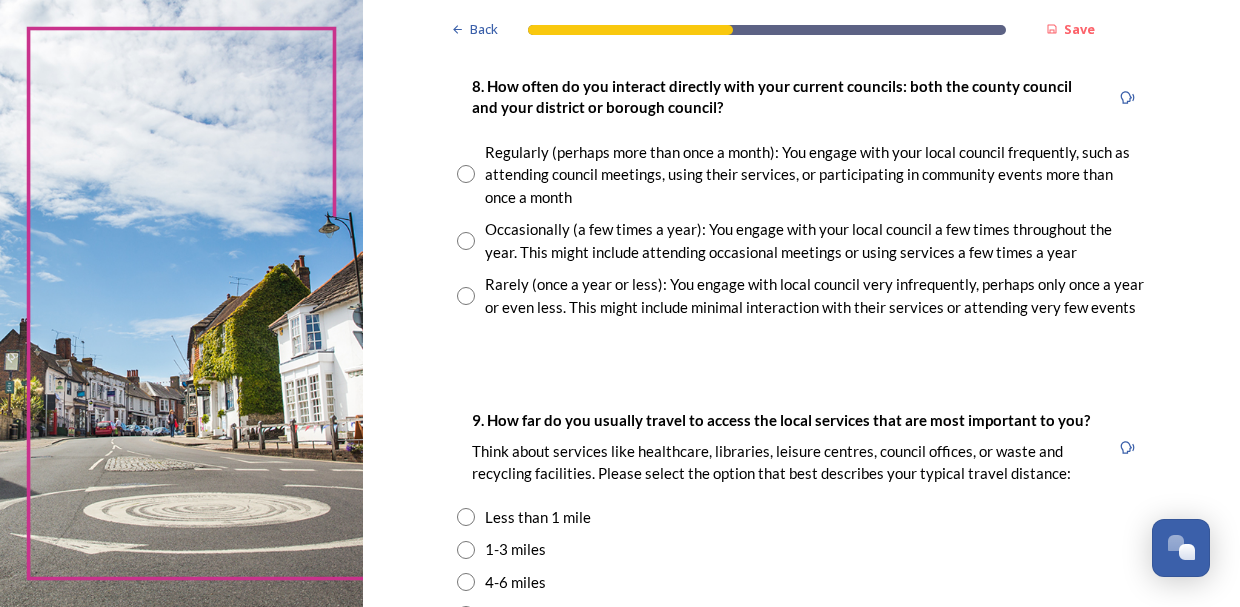 click on "Occasionally (a few times a year): You engage with your local council a few times throughout the year. This might include attending occasional meetings or using services a few times a year" at bounding box center (801, 240) 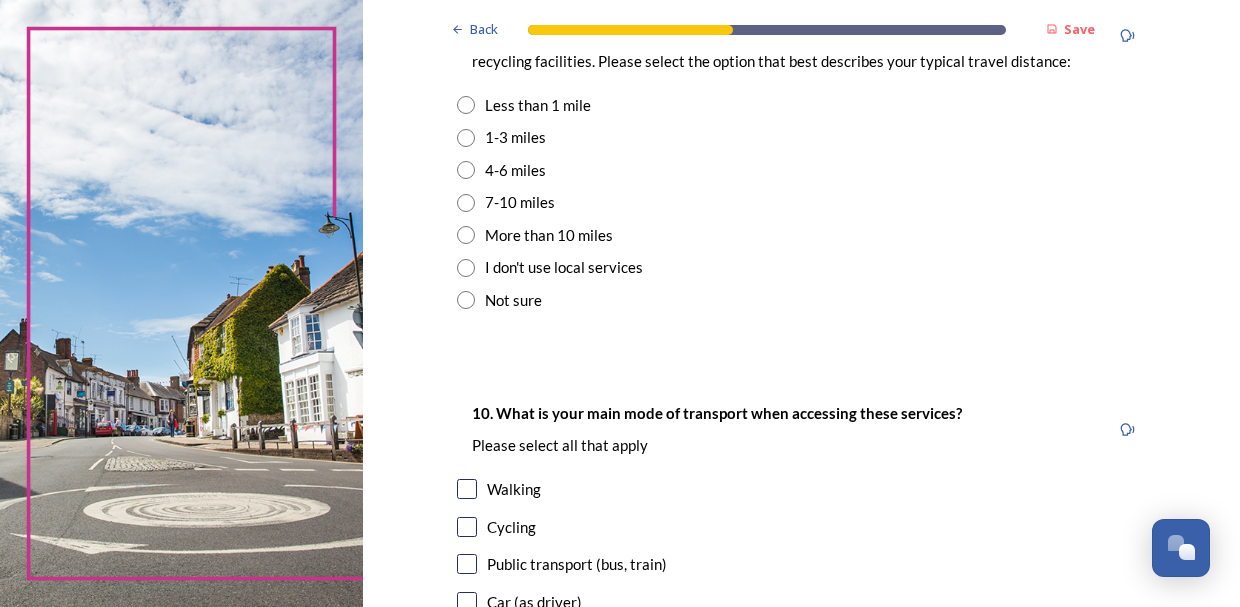 scroll, scrollTop: 1531, scrollLeft: 0, axis: vertical 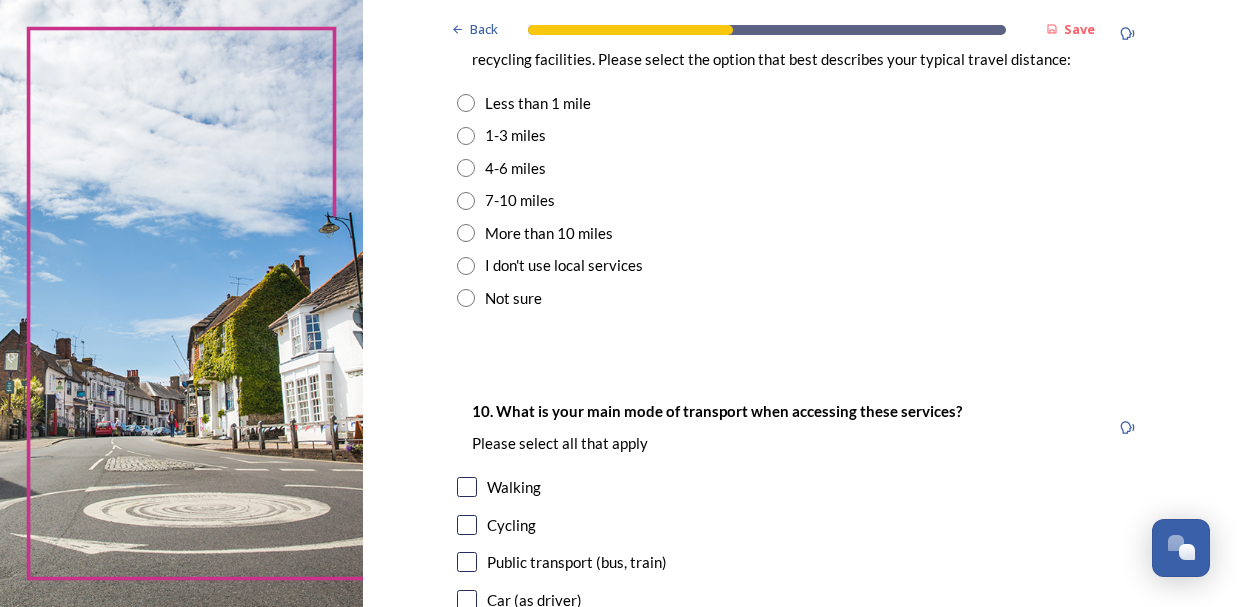 click at bounding box center (466, 136) 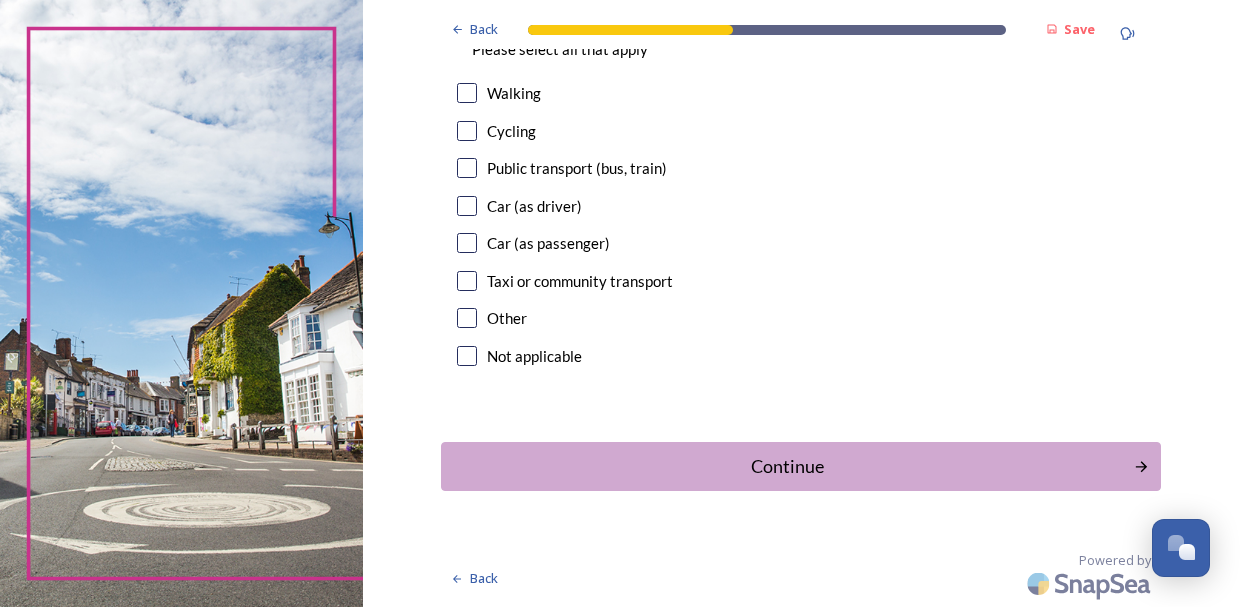 scroll, scrollTop: 1981, scrollLeft: 0, axis: vertical 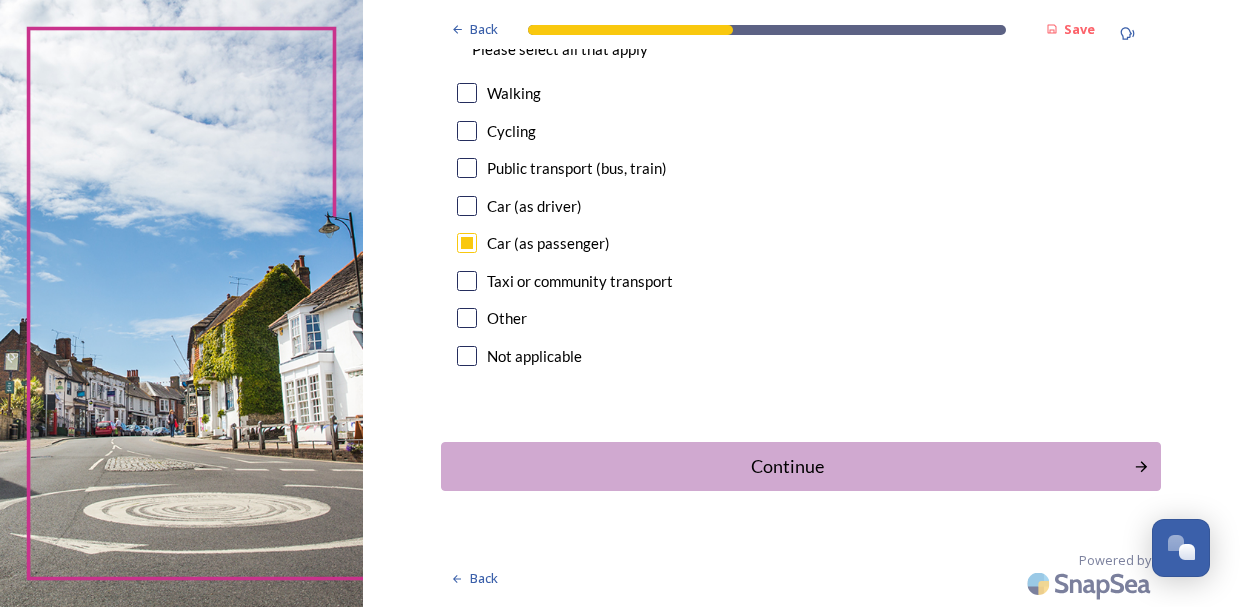 click at bounding box center (467, 206) 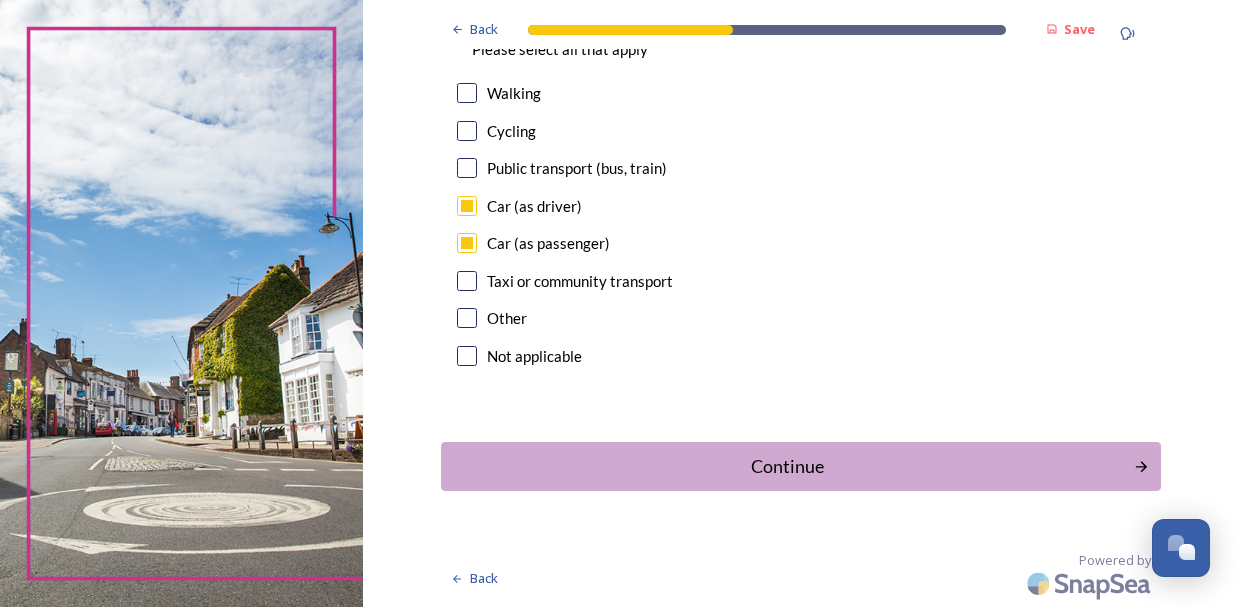 click at bounding box center [467, 281] 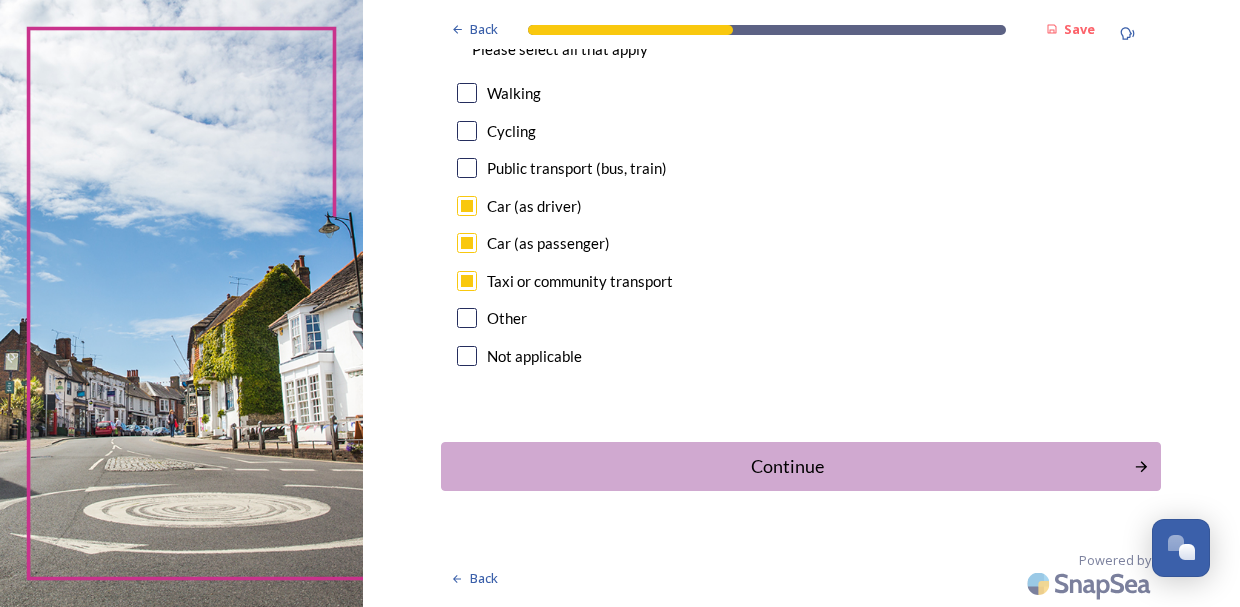 click at bounding box center (467, 168) 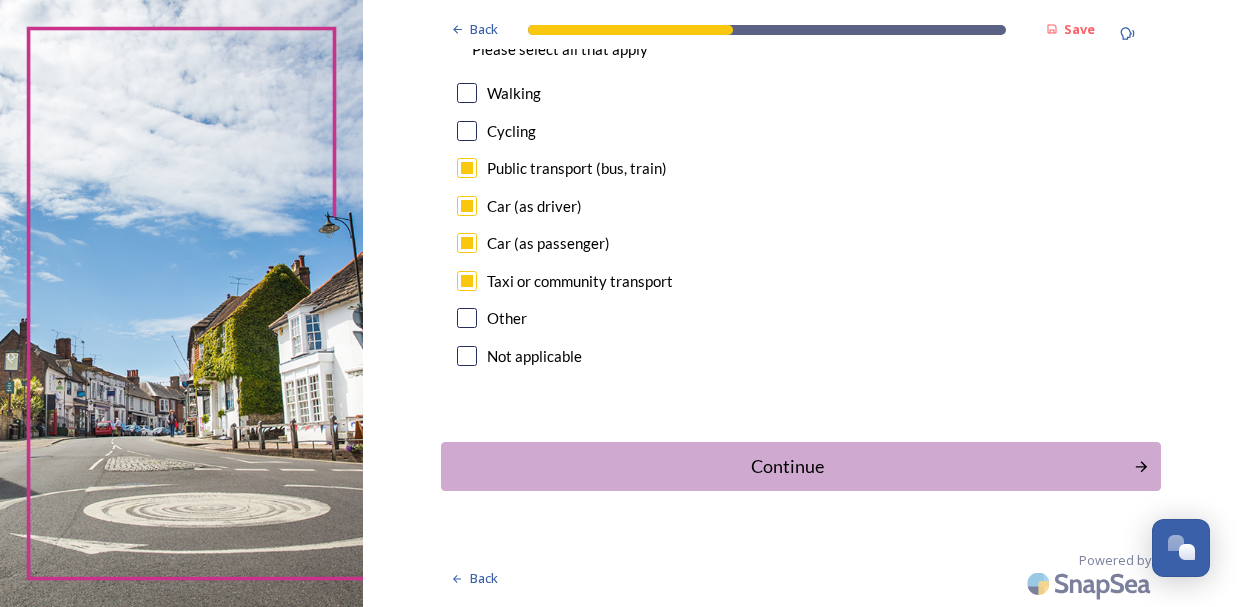 click at bounding box center (467, 93) 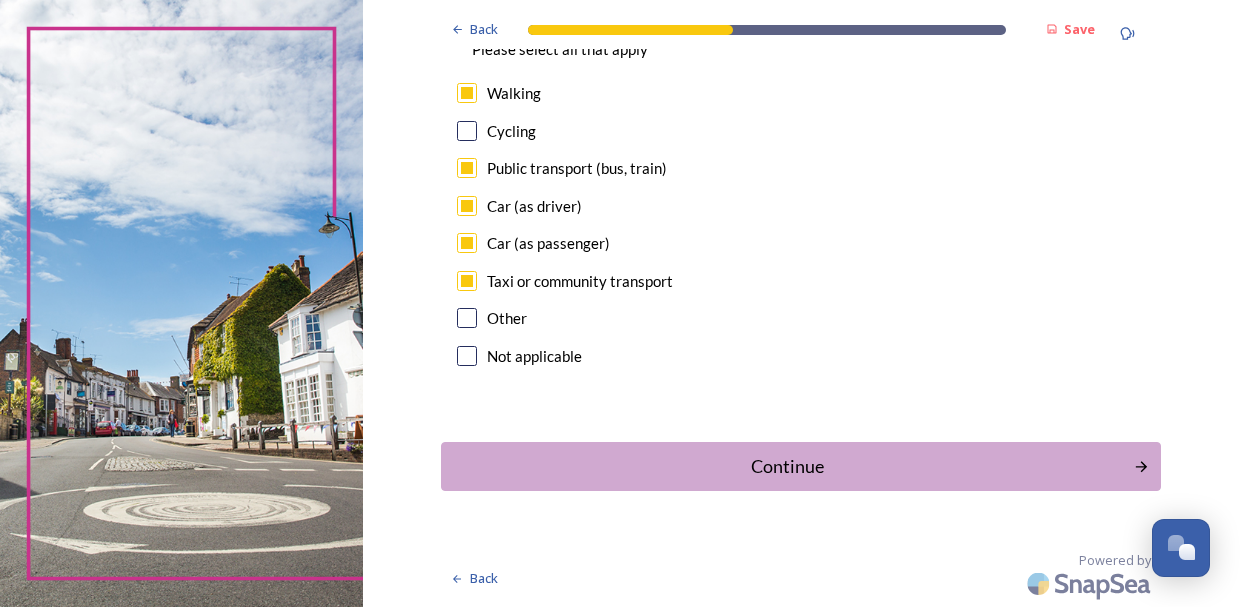 scroll, scrollTop: 2026, scrollLeft: 0, axis: vertical 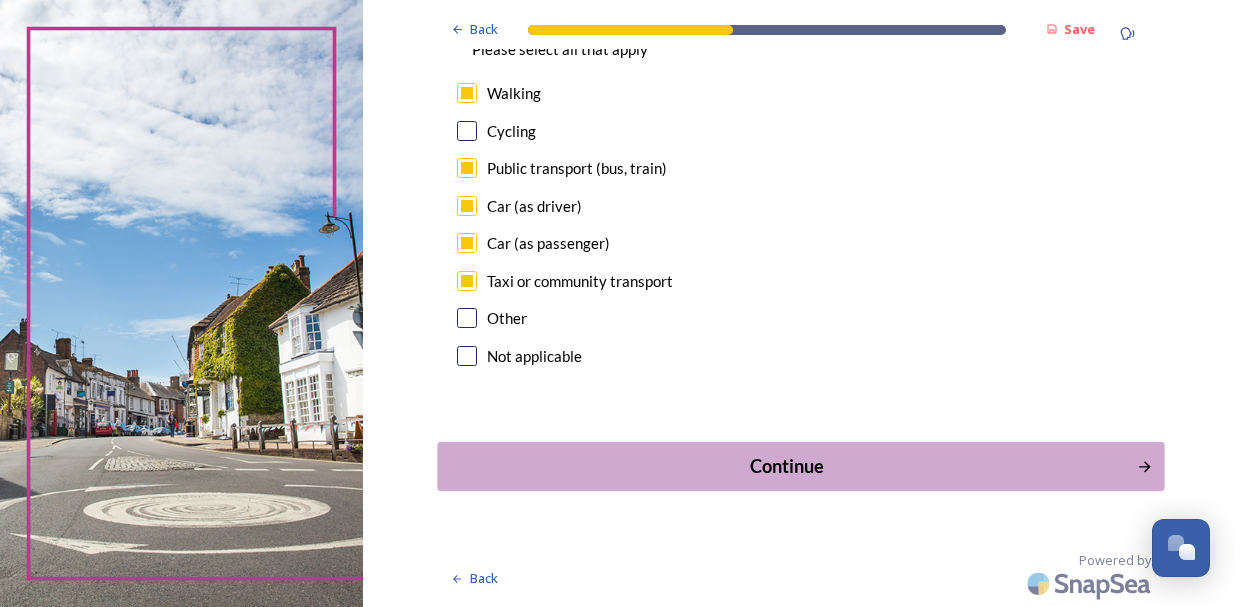 click on "Continue" at bounding box center [787, 466] 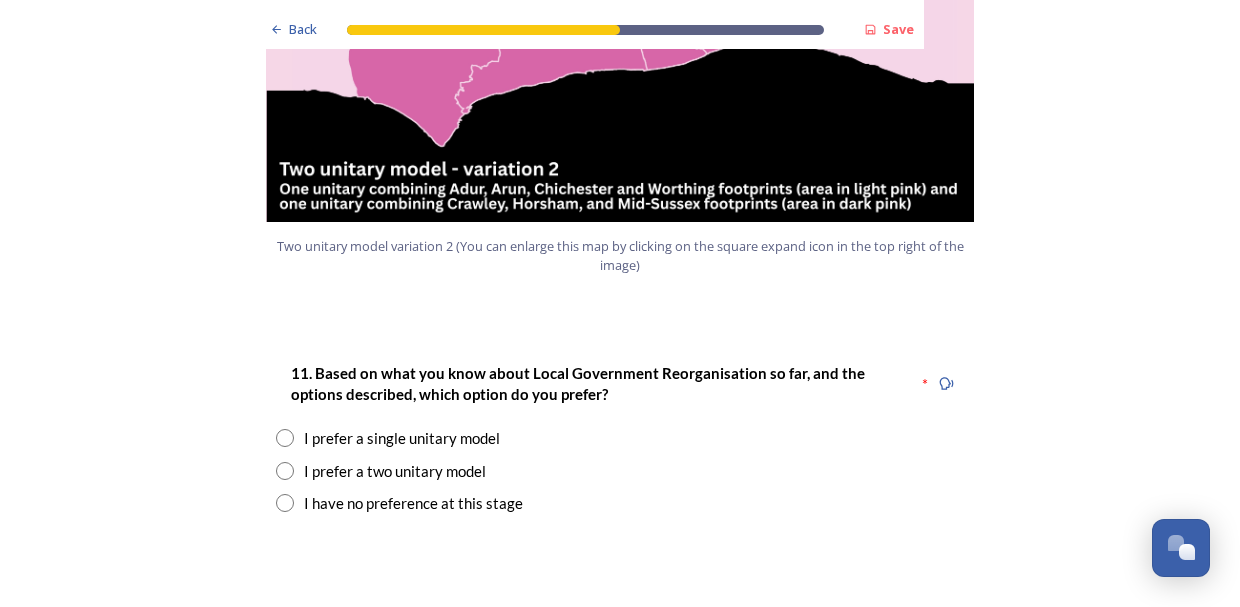 scroll, scrollTop: 2440, scrollLeft: 0, axis: vertical 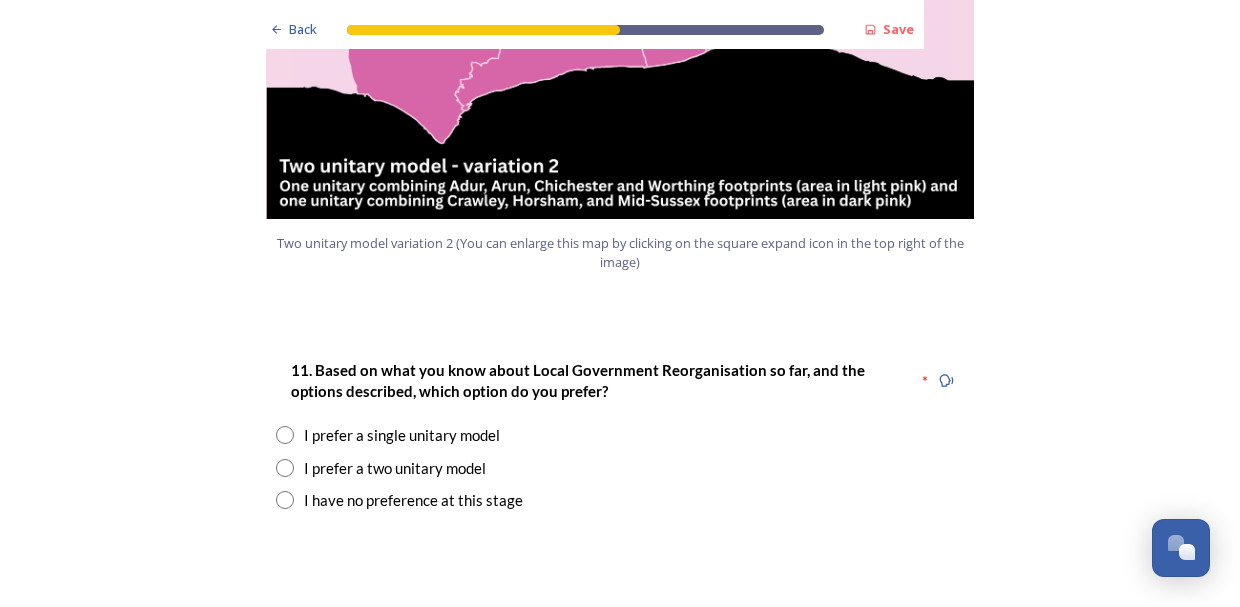 click at bounding box center [285, 468] 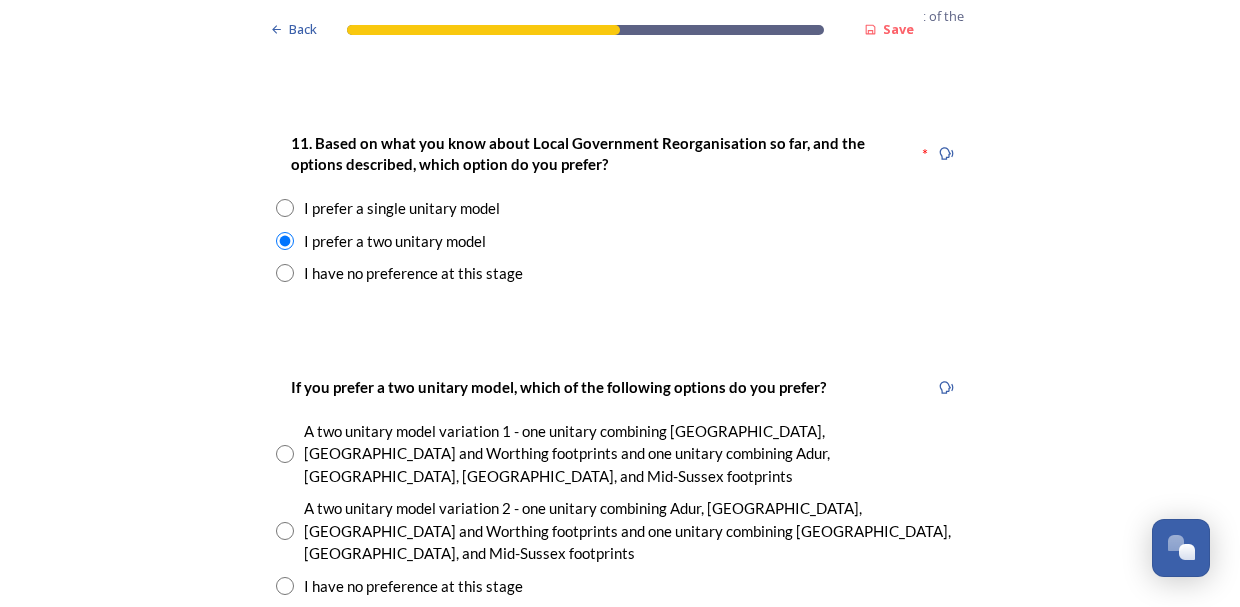 scroll, scrollTop: 2683, scrollLeft: 0, axis: vertical 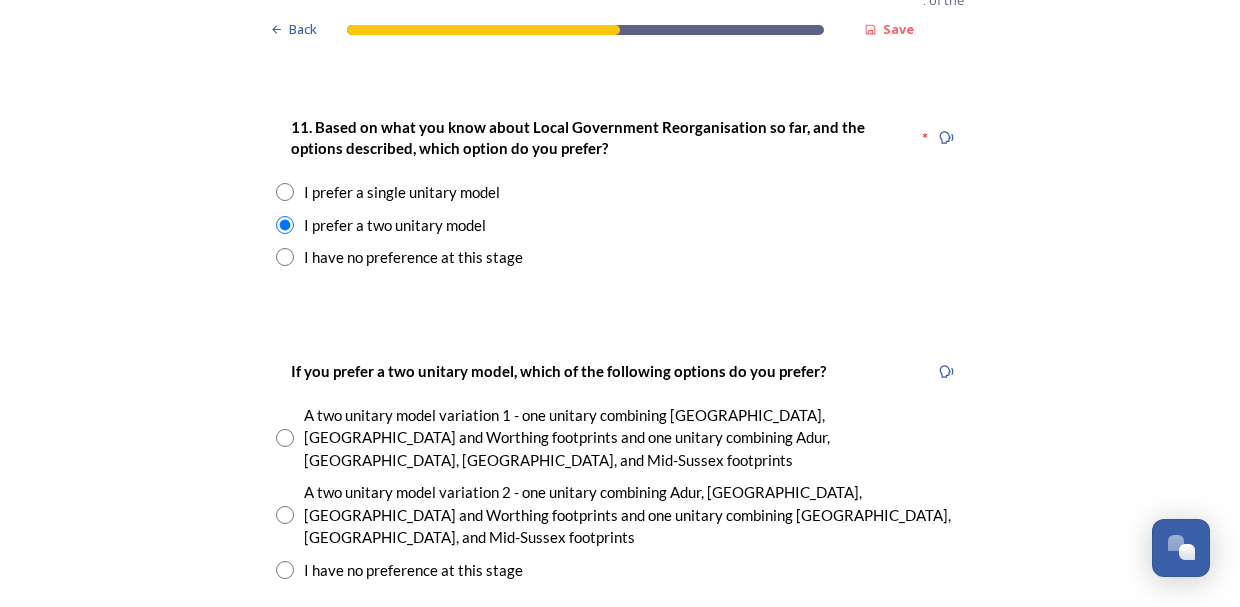 click at bounding box center (285, 515) 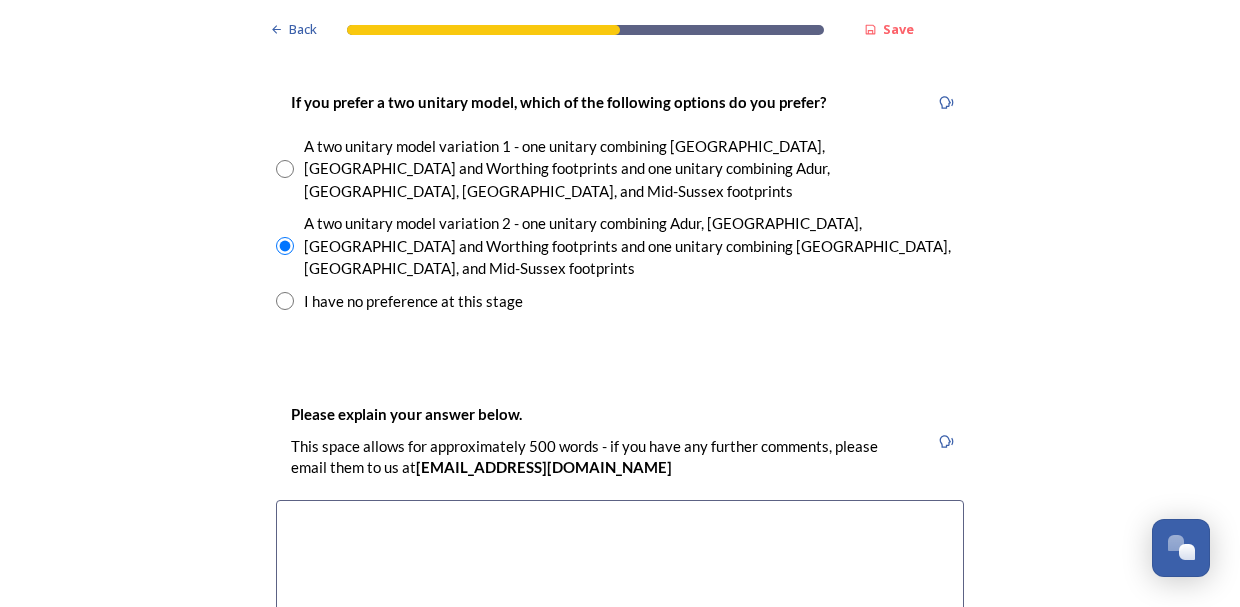 scroll, scrollTop: 2966, scrollLeft: 0, axis: vertical 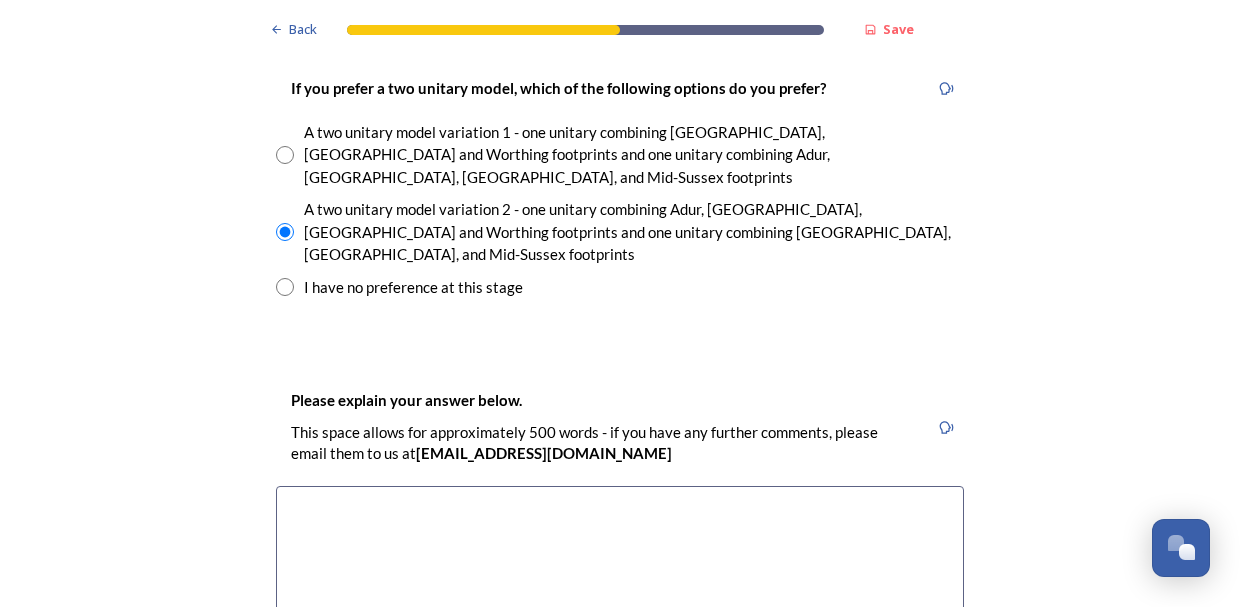 click at bounding box center (620, 598) 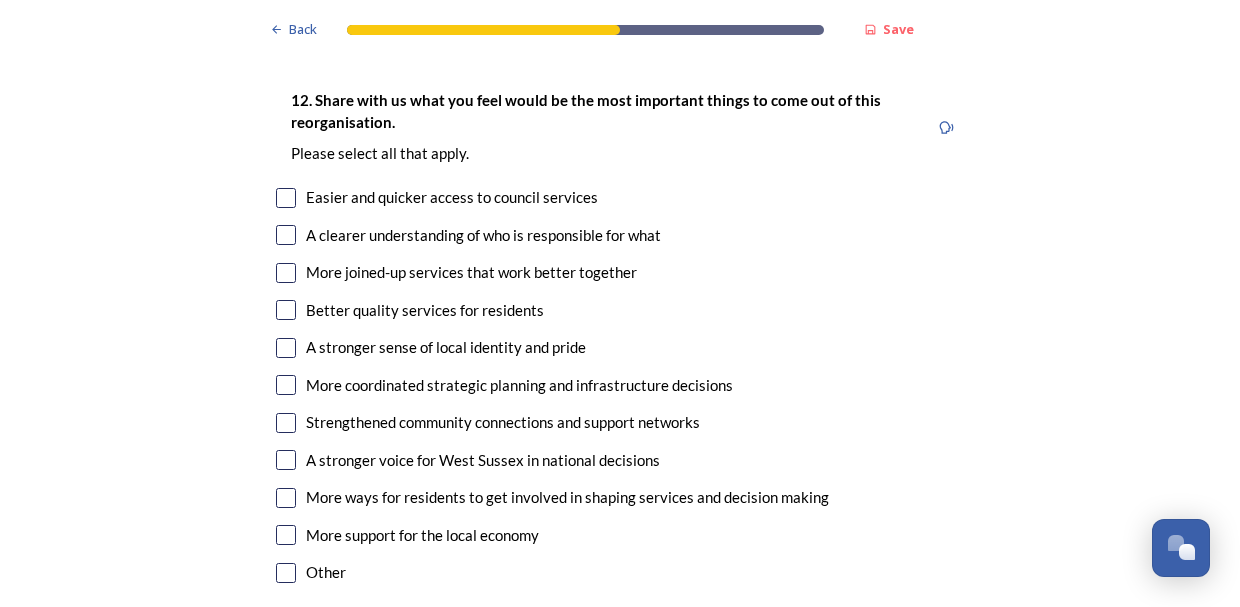 scroll, scrollTop: 3698, scrollLeft: 0, axis: vertical 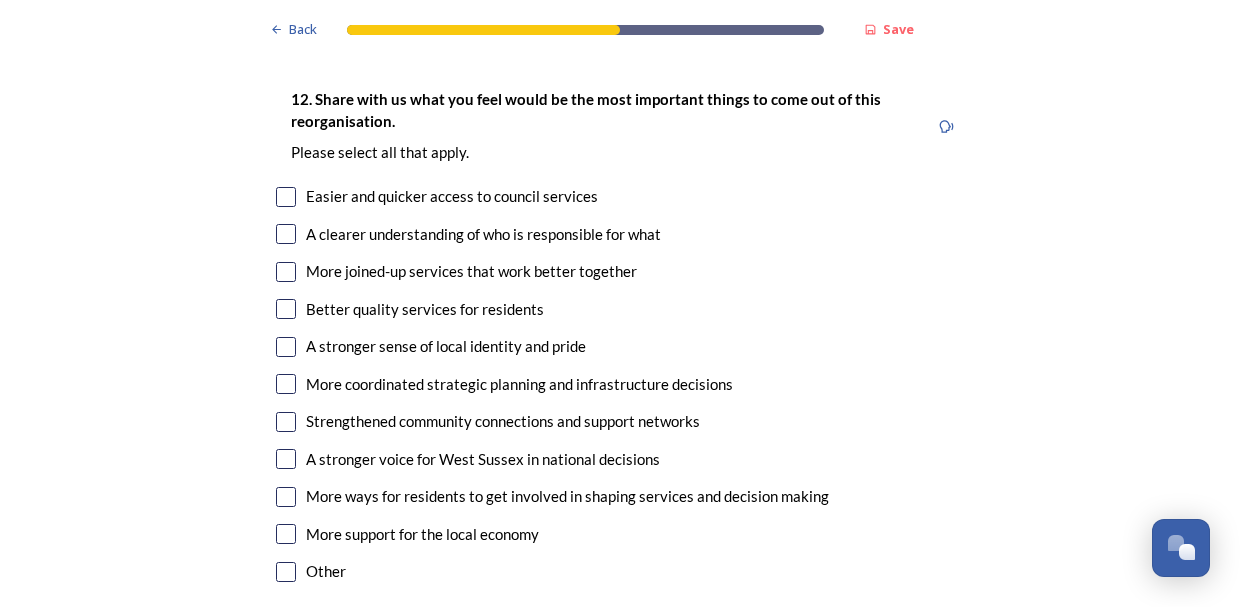 type on "It feels more 'local' and not just huge bureaucracy" 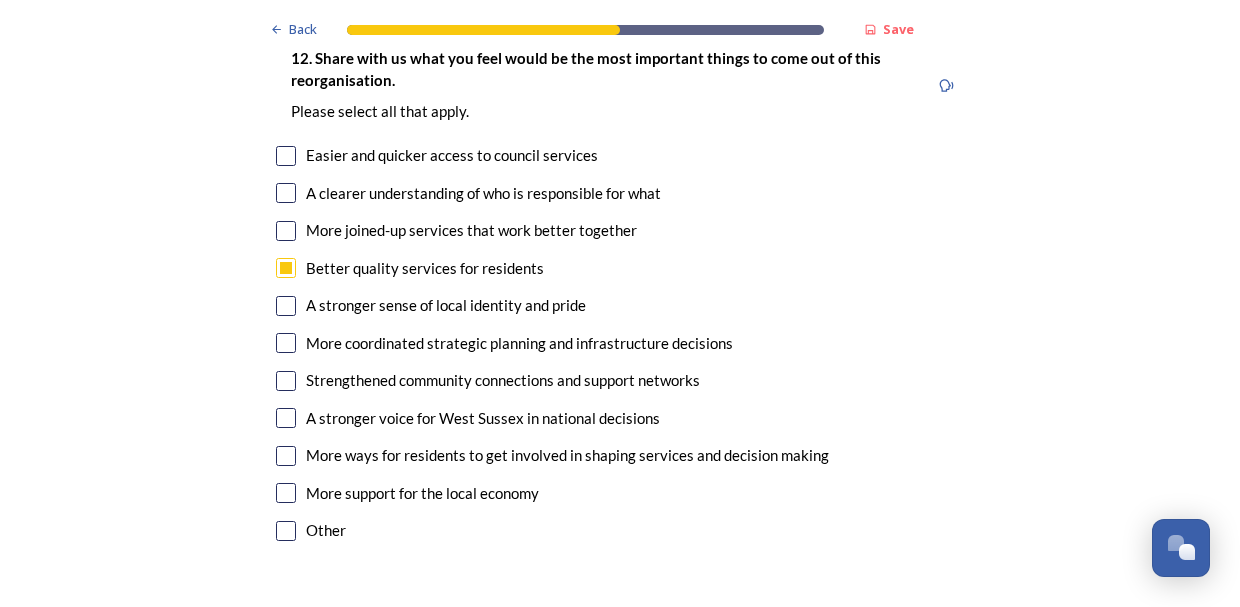 scroll, scrollTop: 3781, scrollLeft: 0, axis: vertical 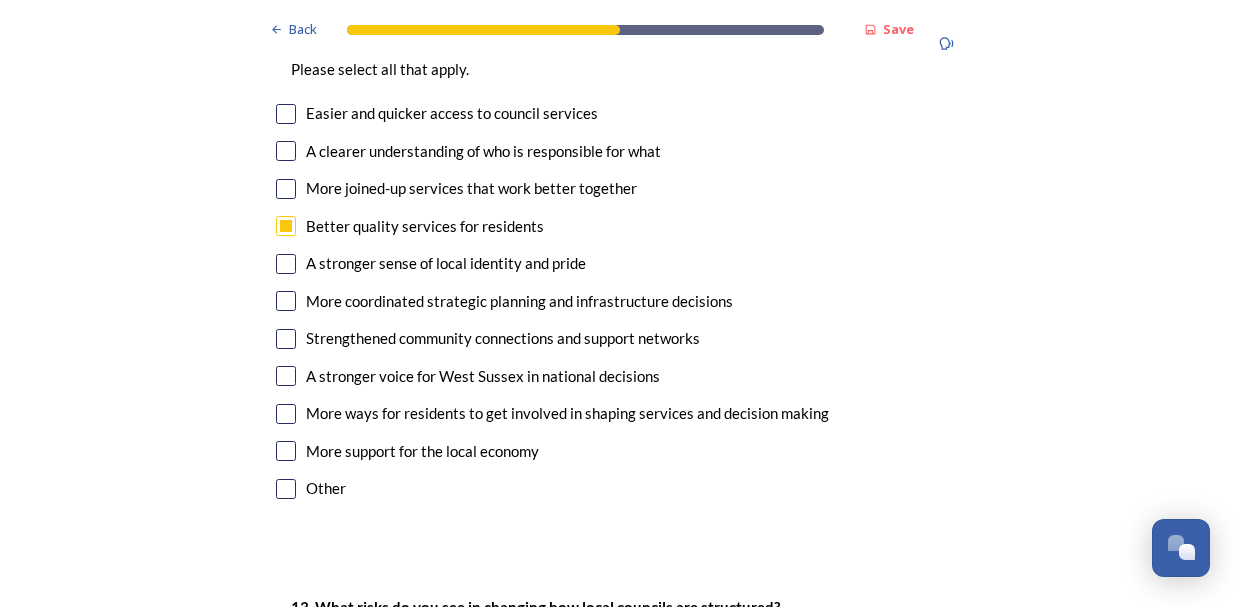 click at bounding box center [286, 301] 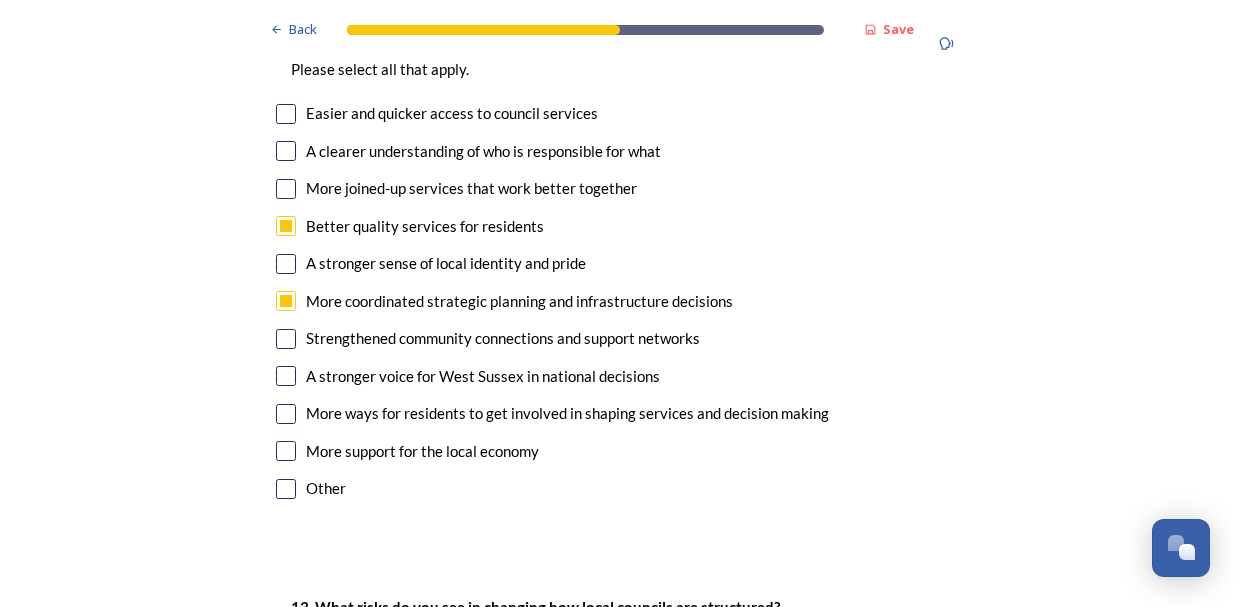 click at bounding box center [286, 189] 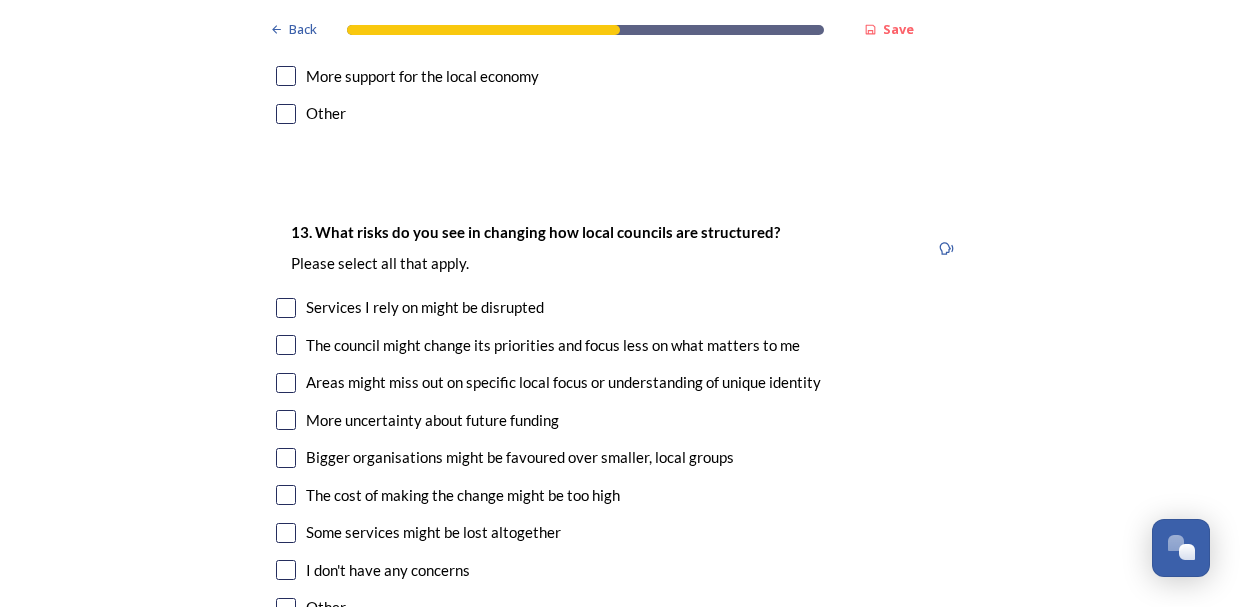 scroll, scrollTop: 4155, scrollLeft: 0, axis: vertical 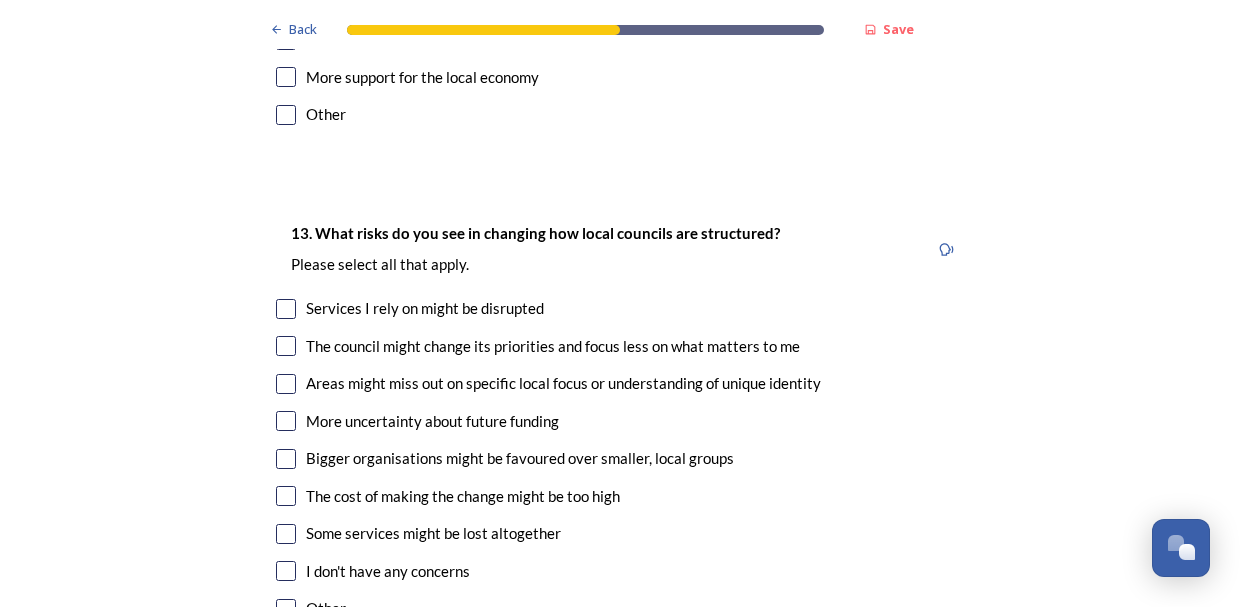 click at bounding box center (286, 384) 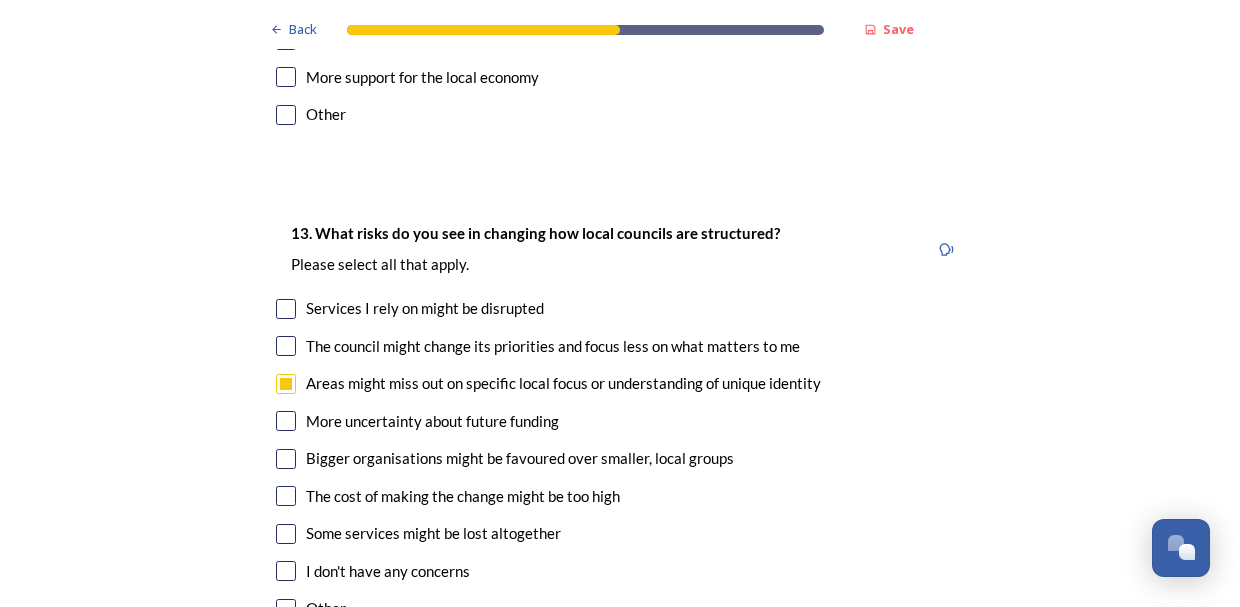 click at bounding box center (286, 459) 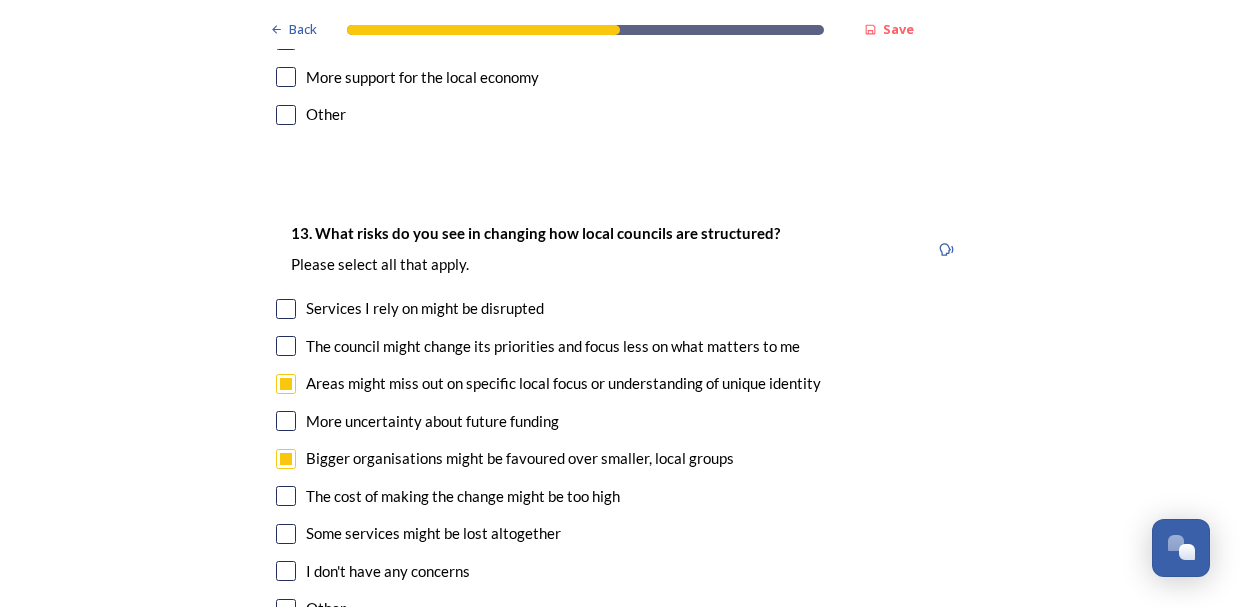 click at bounding box center (286, 496) 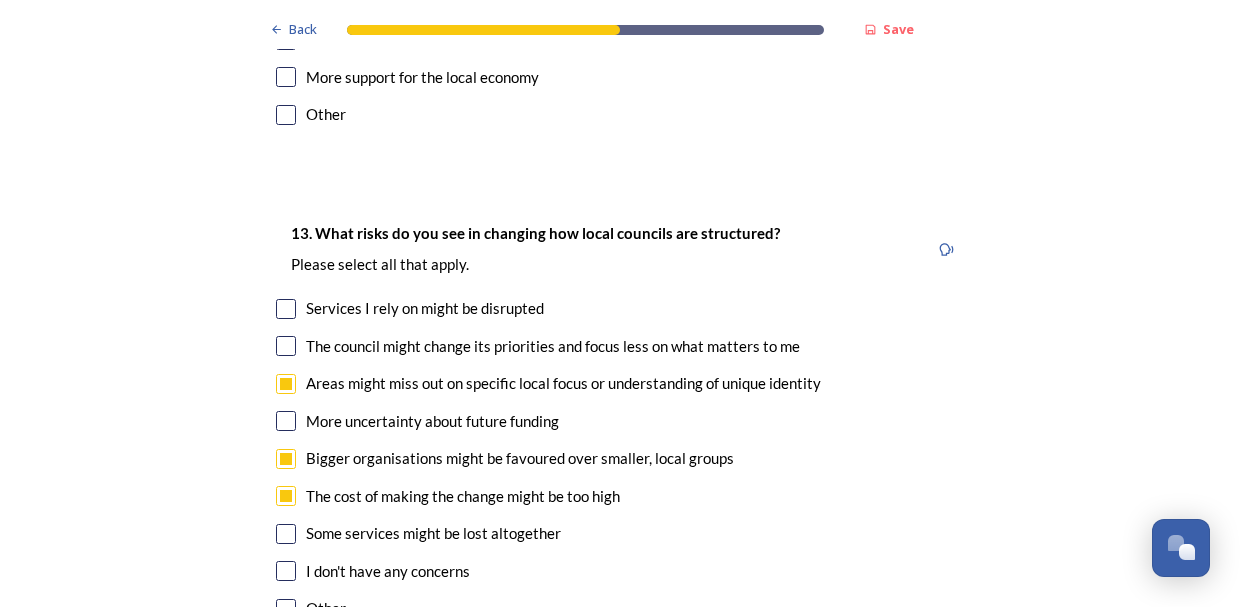 click at bounding box center [286, 346] 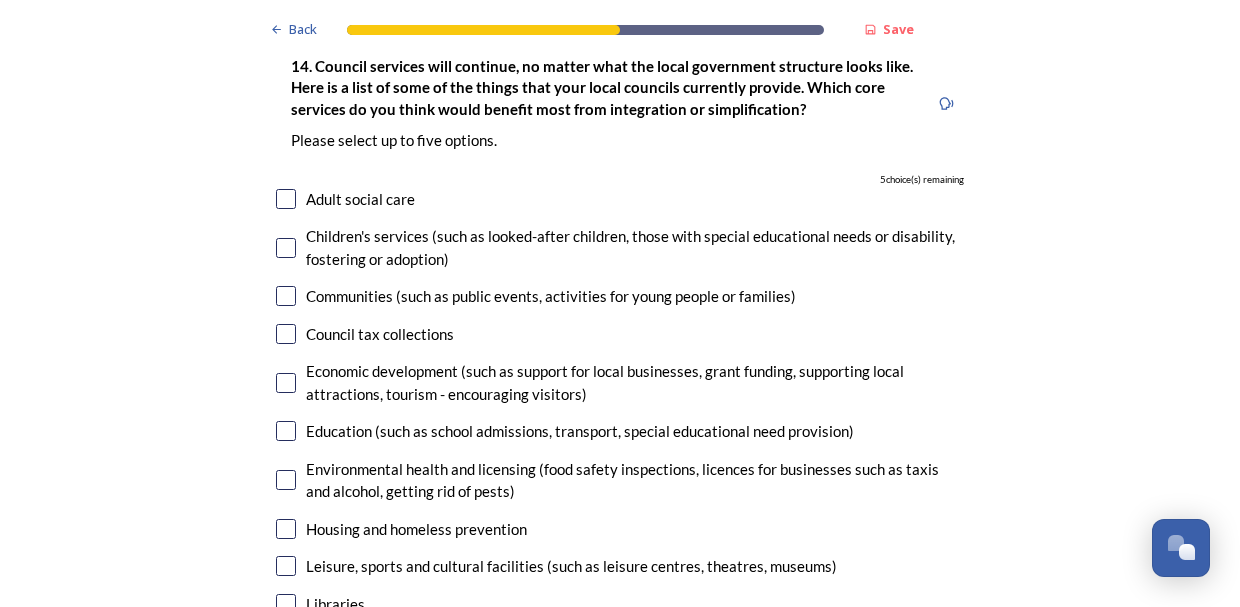 scroll, scrollTop: 4818, scrollLeft: 0, axis: vertical 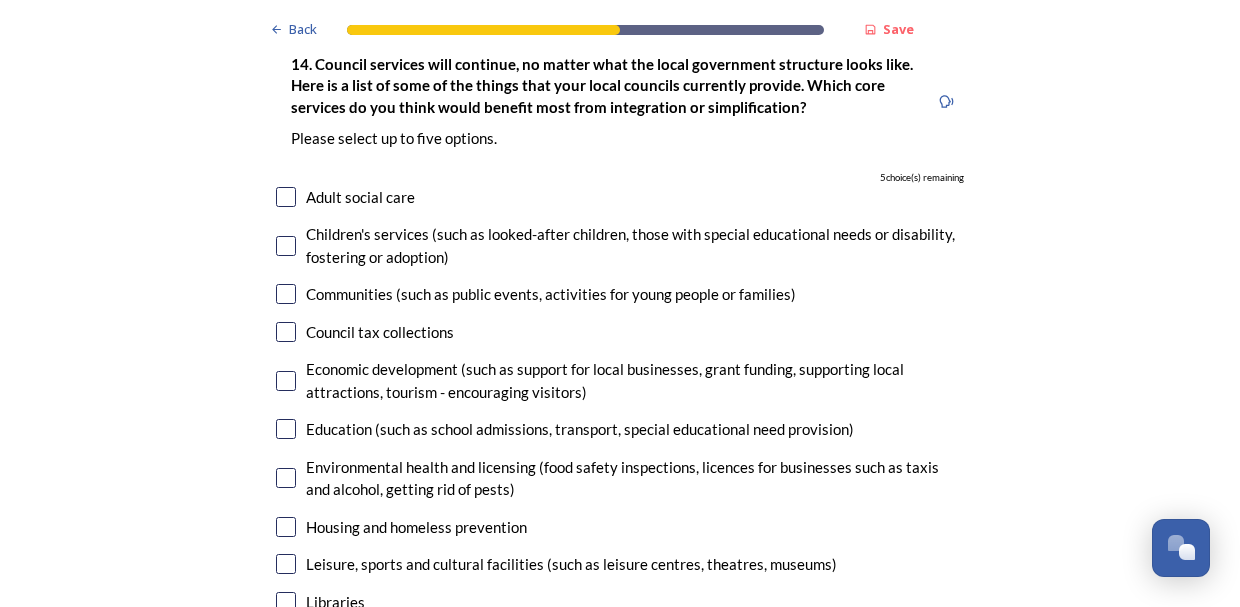 click at bounding box center [286, 197] 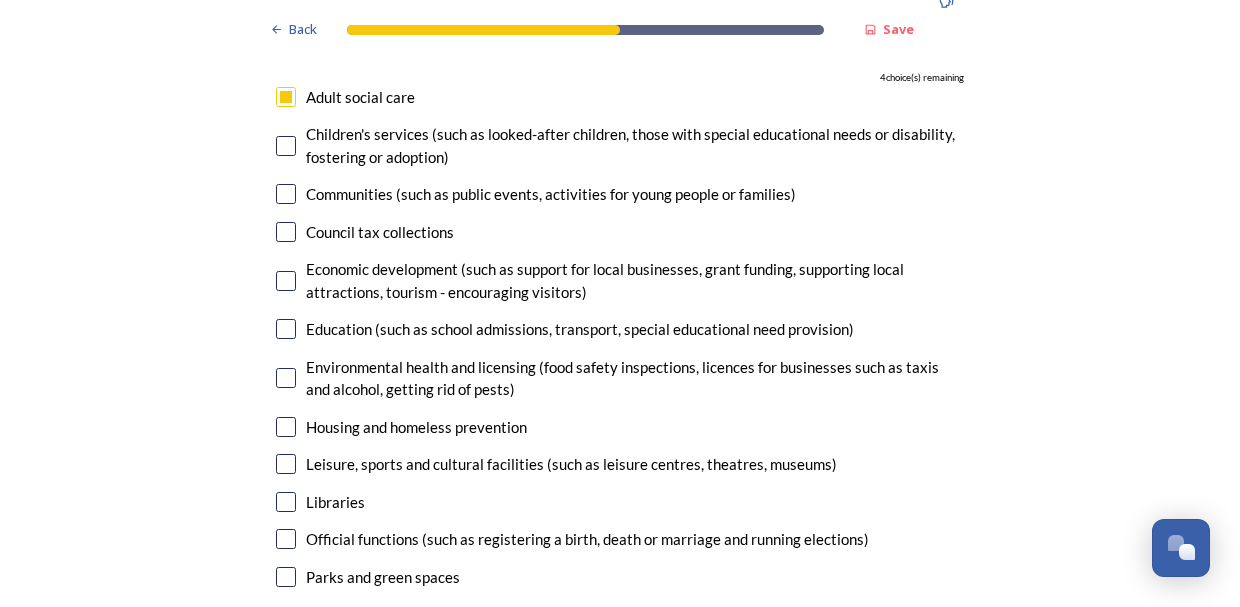 scroll, scrollTop: 4934, scrollLeft: 0, axis: vertical 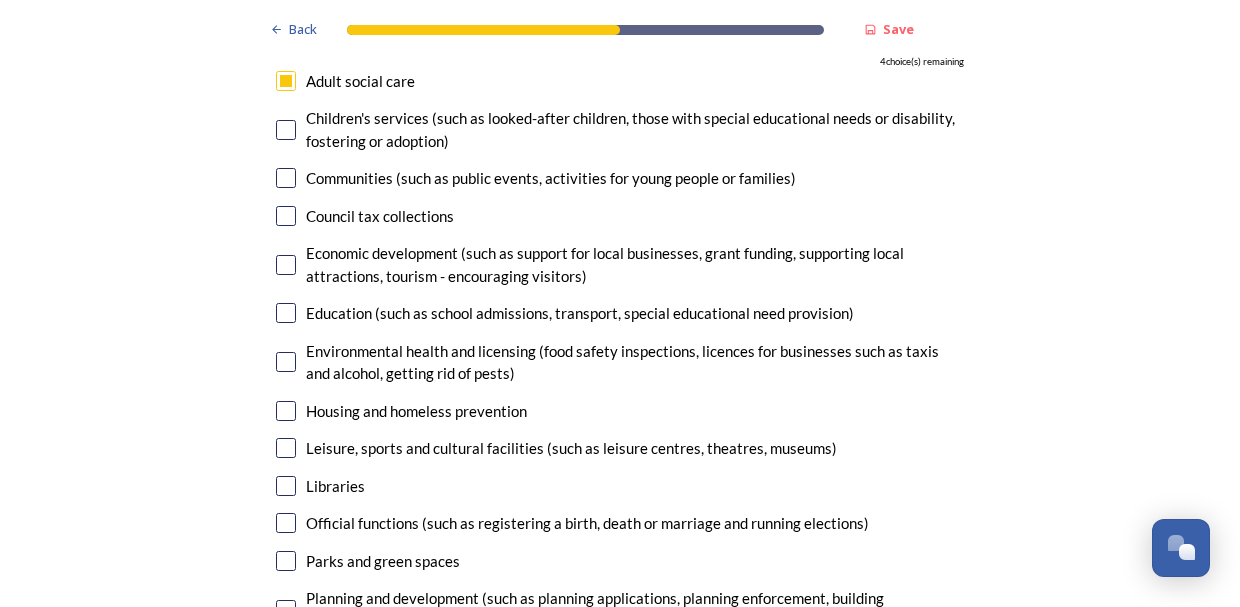click at bounding box center [286, 313] 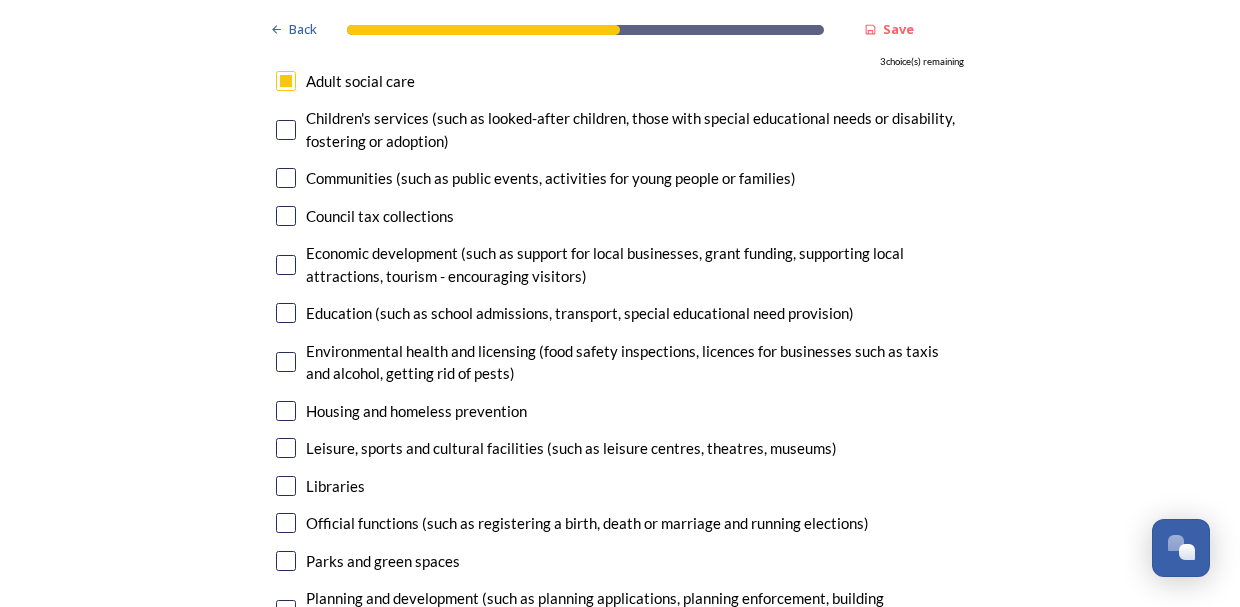 checkbox on "true" 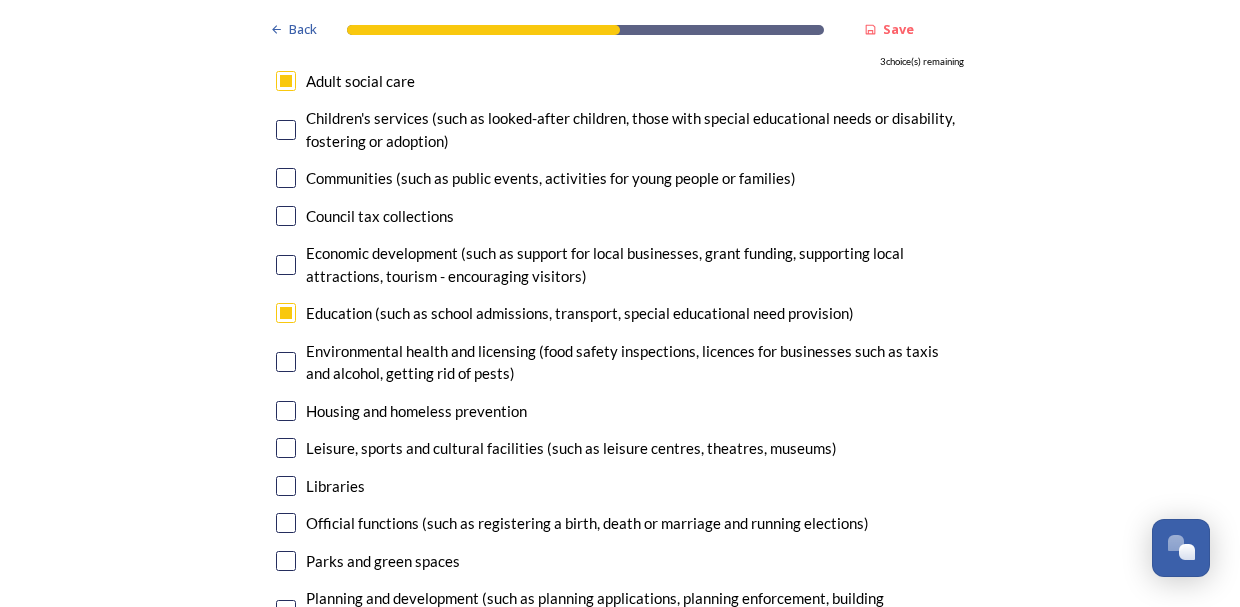 click at bounding box center (286, 362) 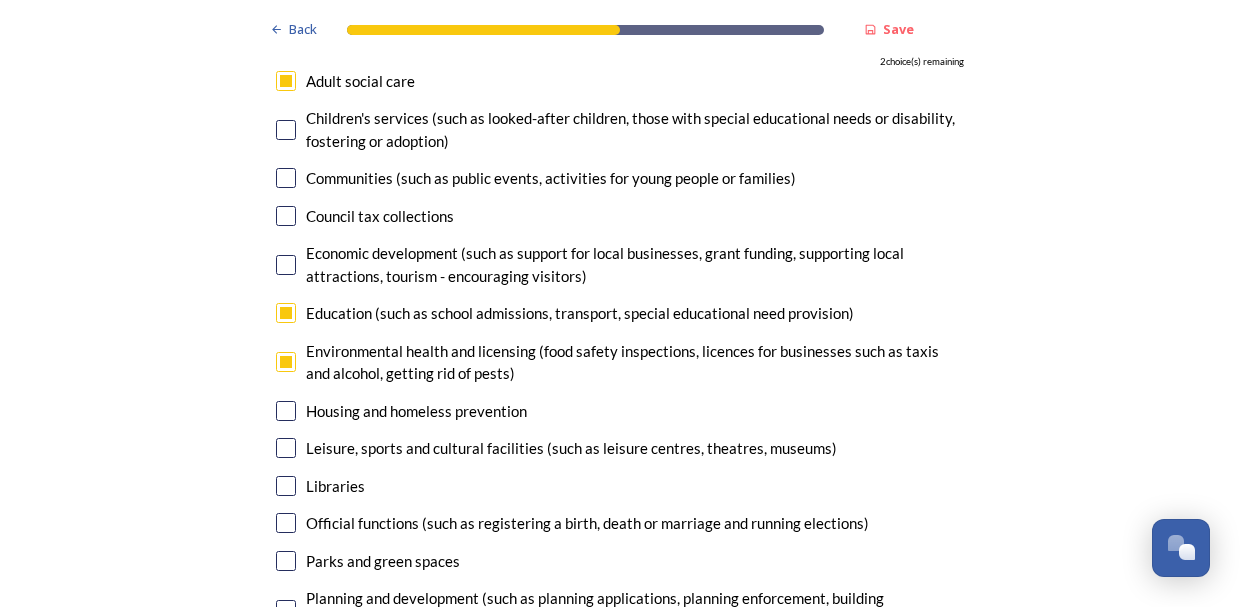 click at bounding box center (286, 411) 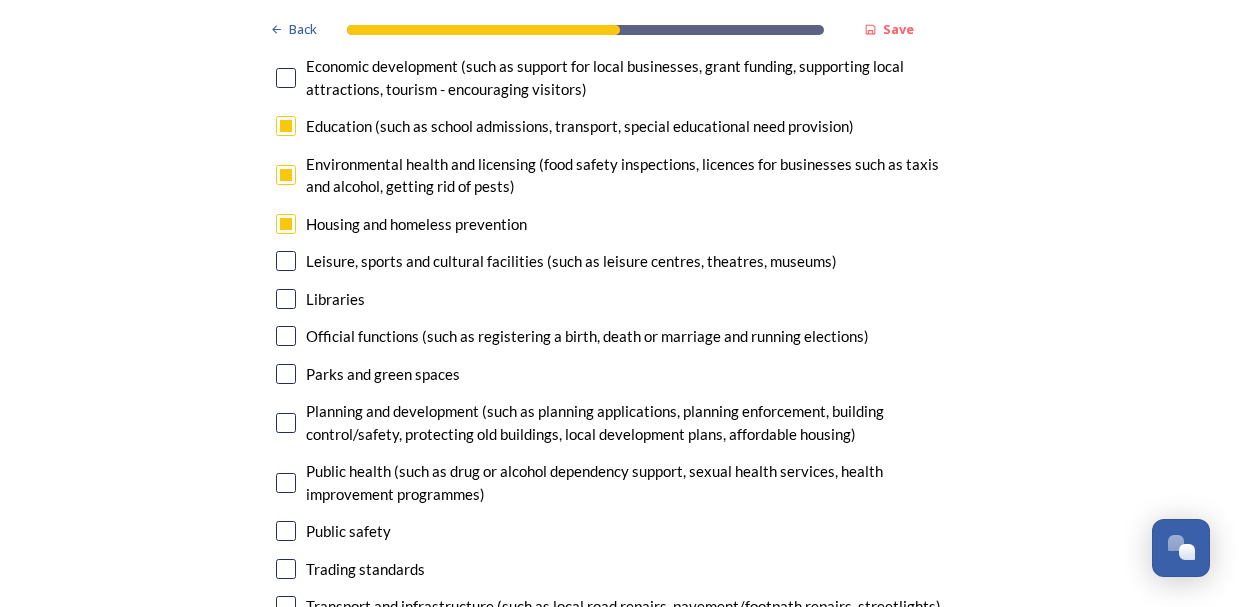 scroll, scrollTop: 5132, scrollLeft: 0, axis: vertical 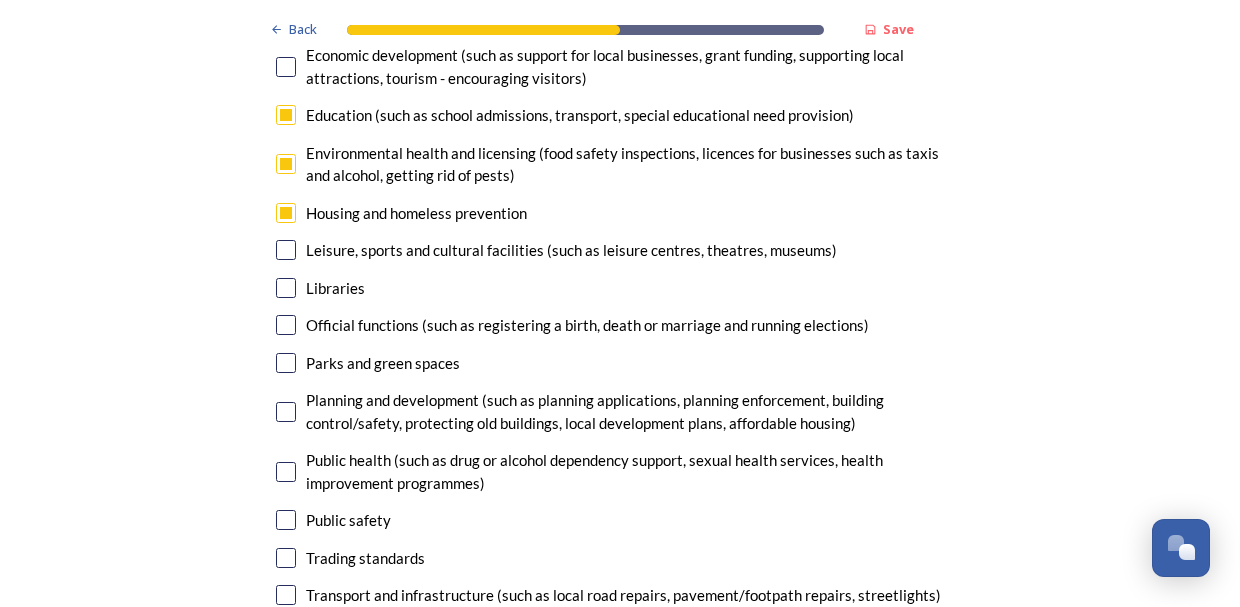click at bounding box center (286, 412) 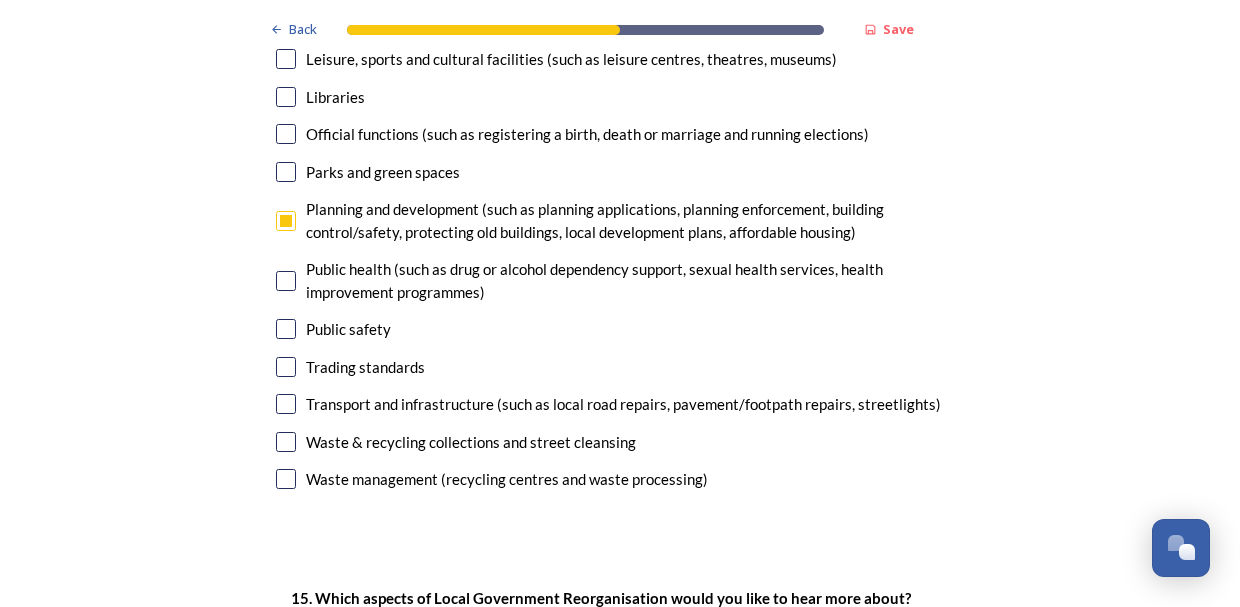 scroll, scrollTop: 5337, scrollLeft: 0, axis: vertical 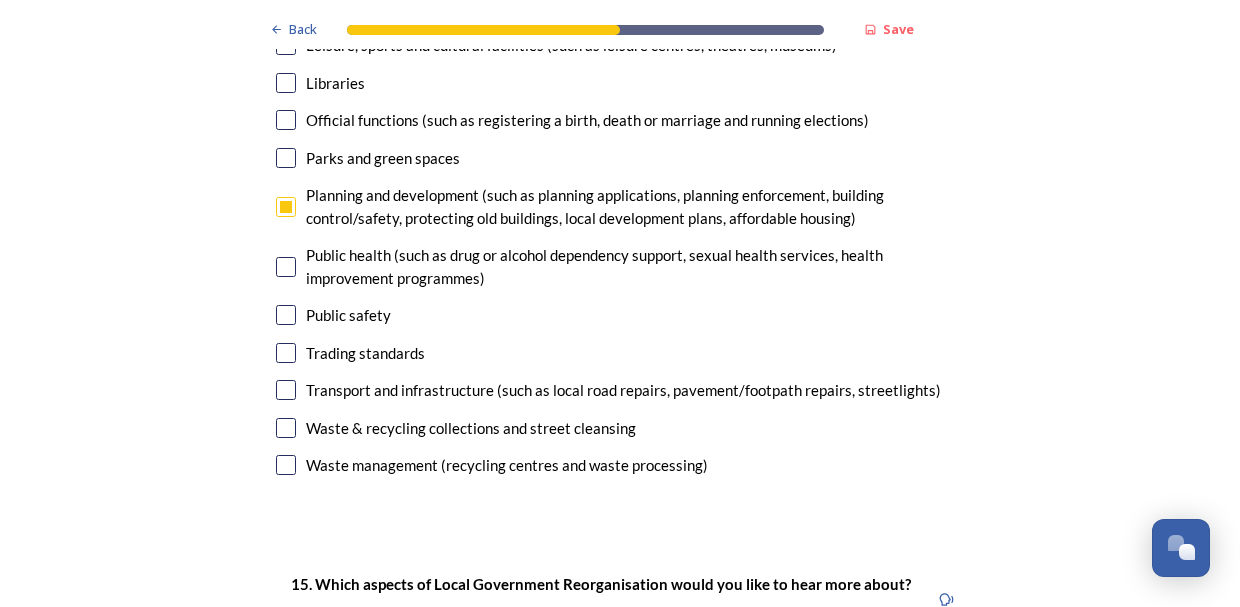 click at bounding box center [286, 353] 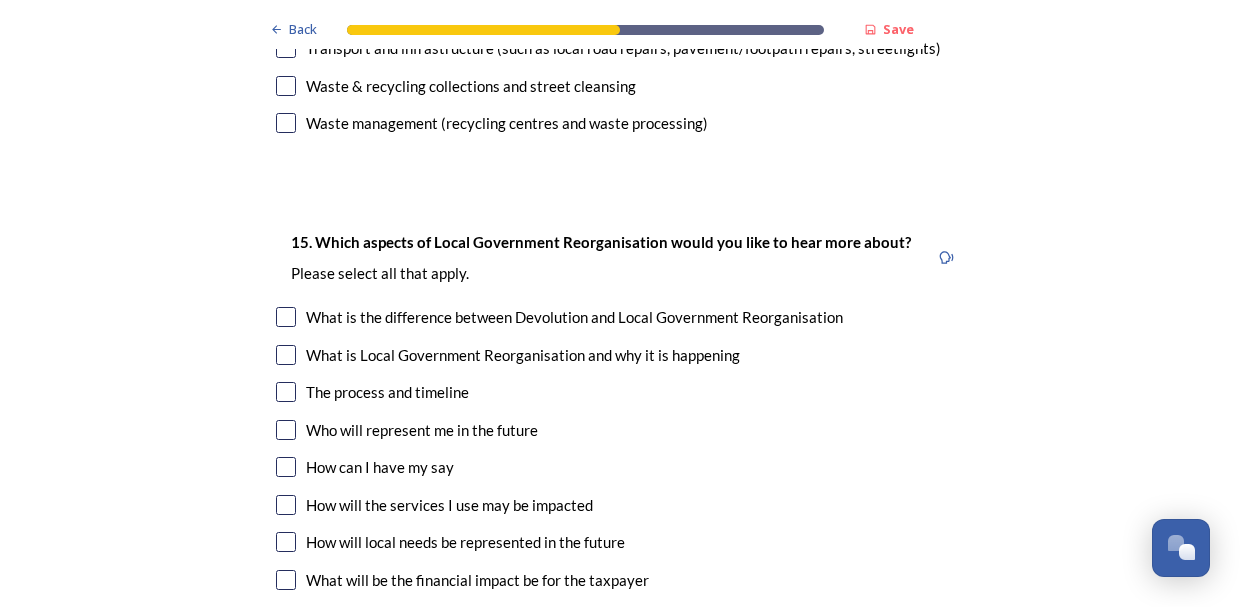 scroll, scrollTop: 5681, scrollLeft: 0, axis: vertical 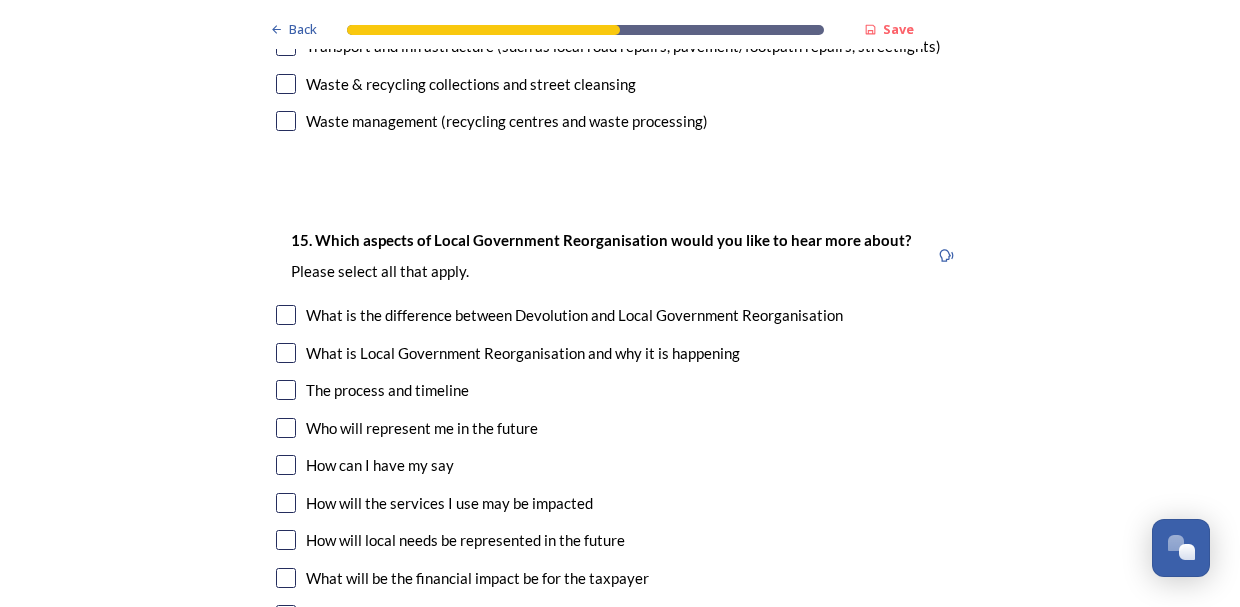 click at bounding box center (286, 428) 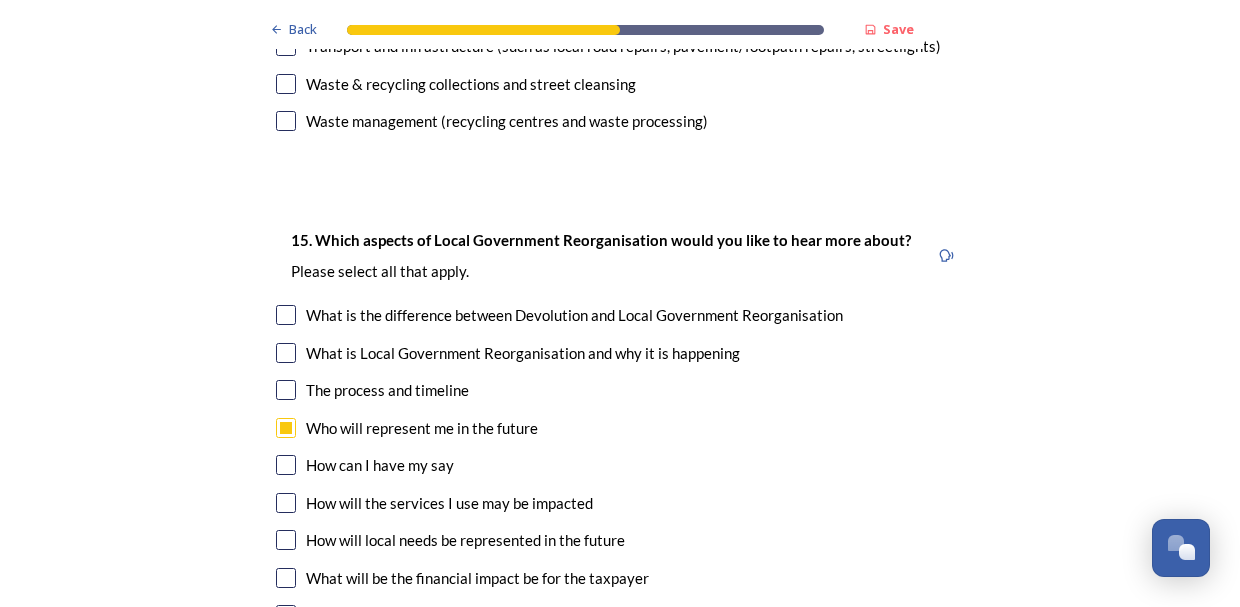 click at bounding box center [286, 540] 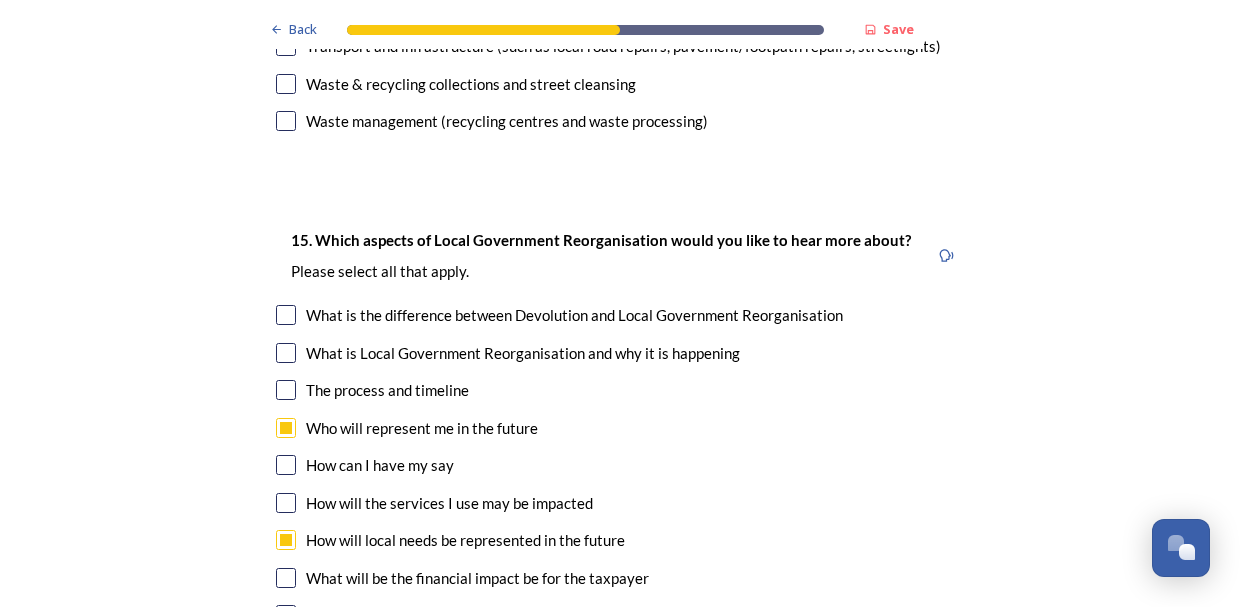 click at bounding box center (286, 578) 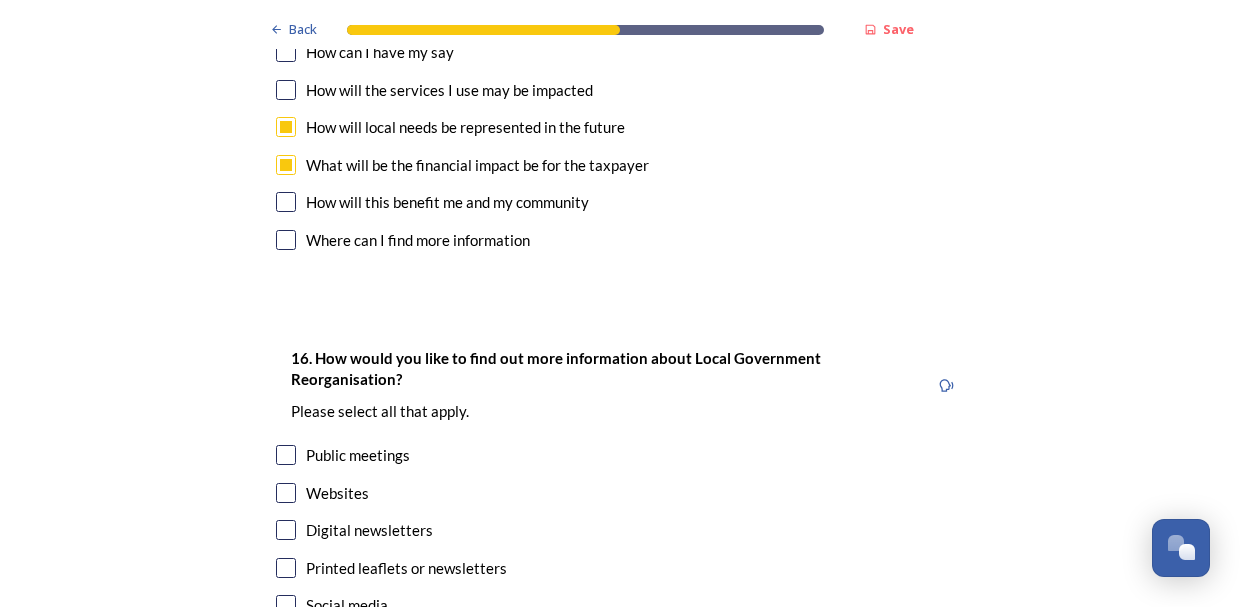 scroll, scrollTop: 6102, scrollLeft: 0, axis: vertical 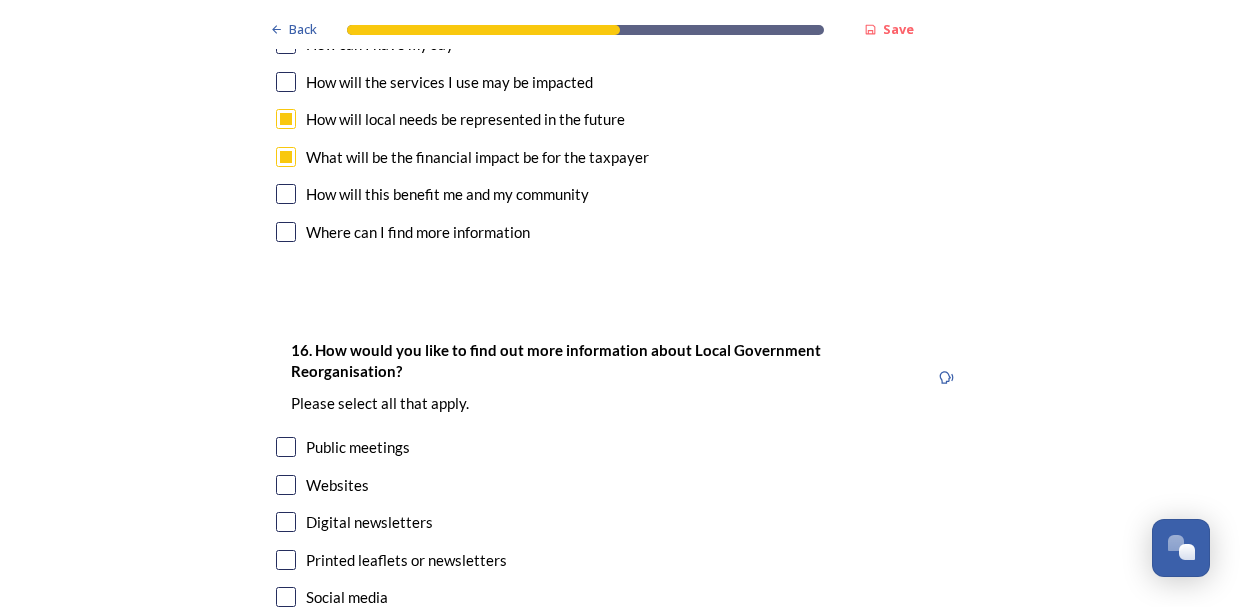 click at bounding box center [286, 485] 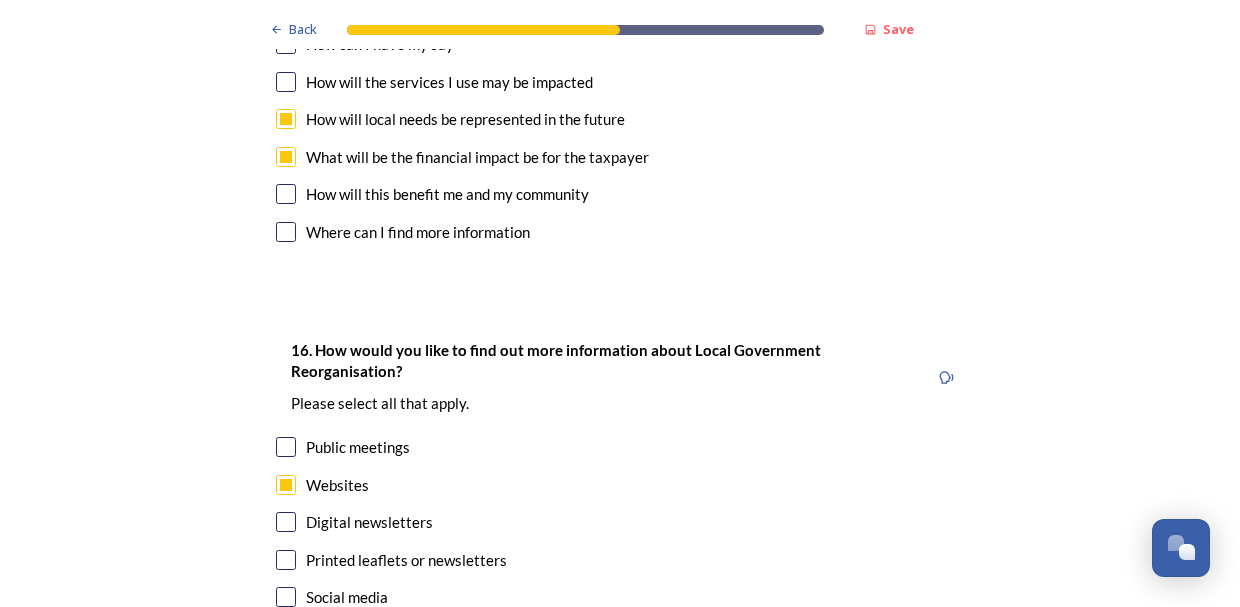 click at bounding box center (286, 597) 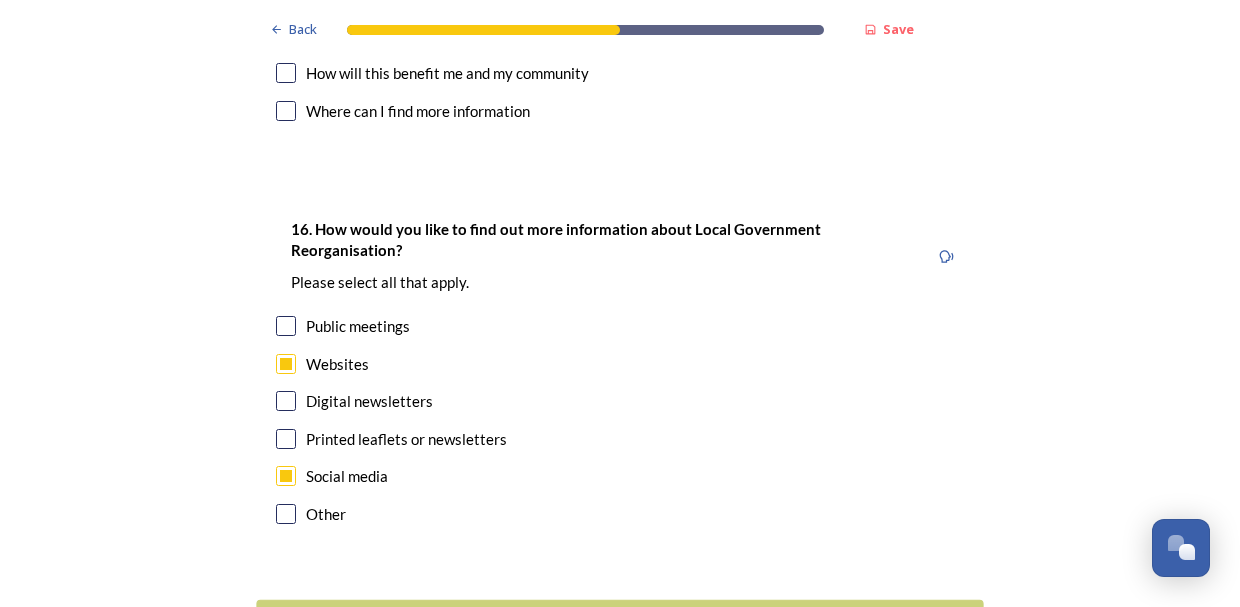 scroll, scrollTop: 6222, scrollLeft: 0, axis: vertical 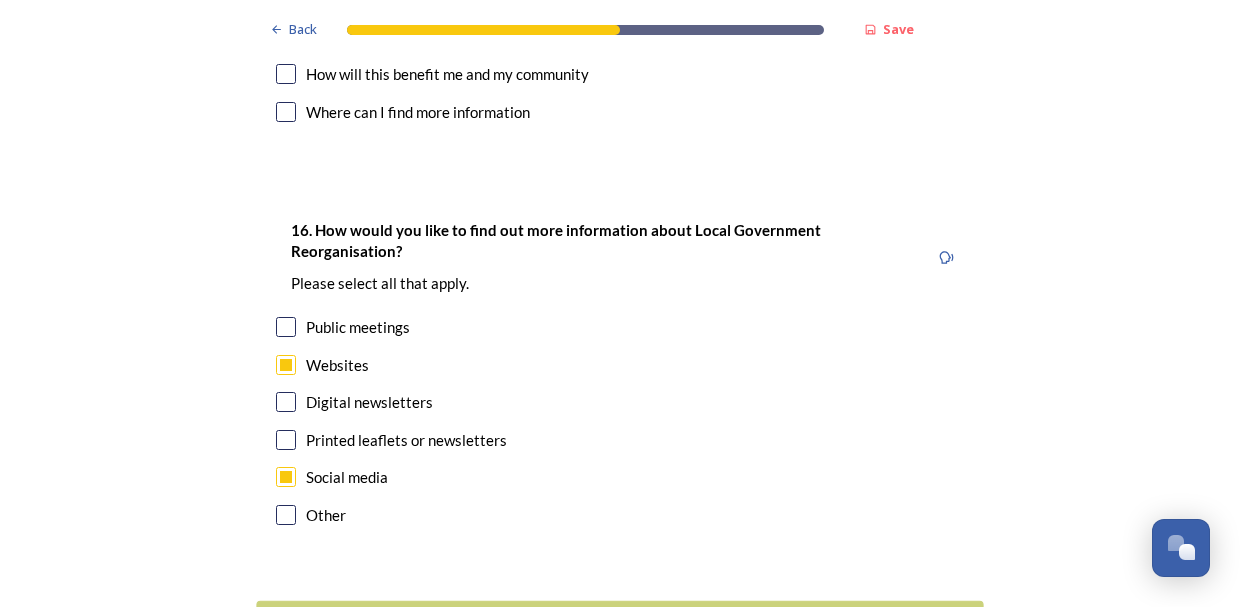 click on "Continue" at bounding box center (606, 625) 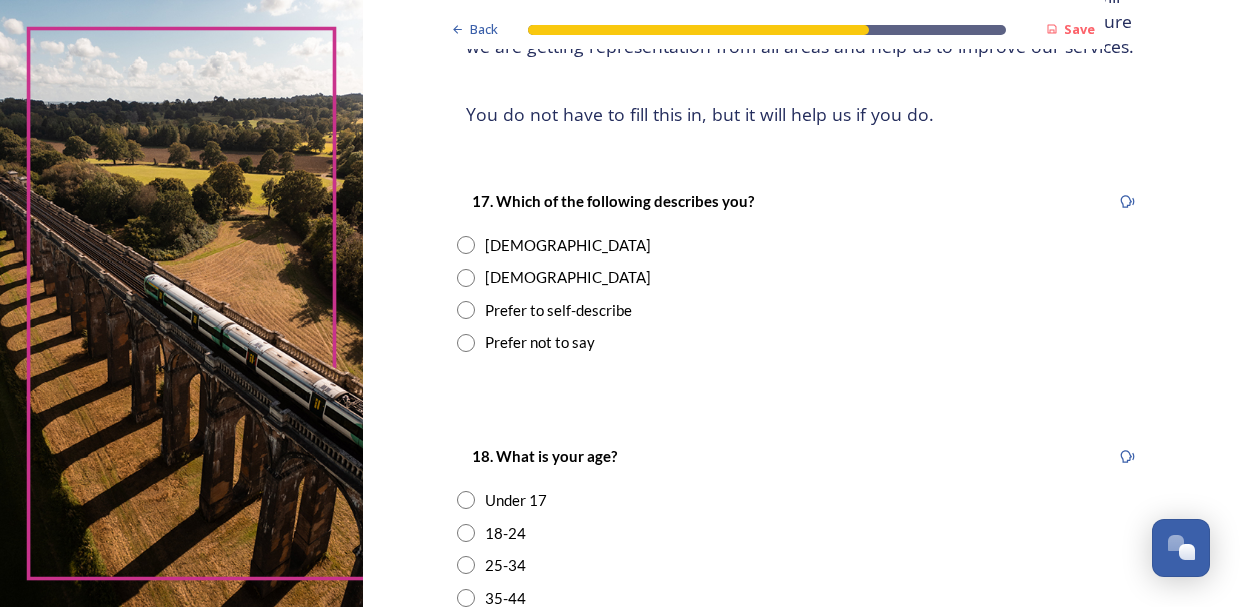 scroll, scrollTop: 240, scrollLeft: 0, axis: vertical 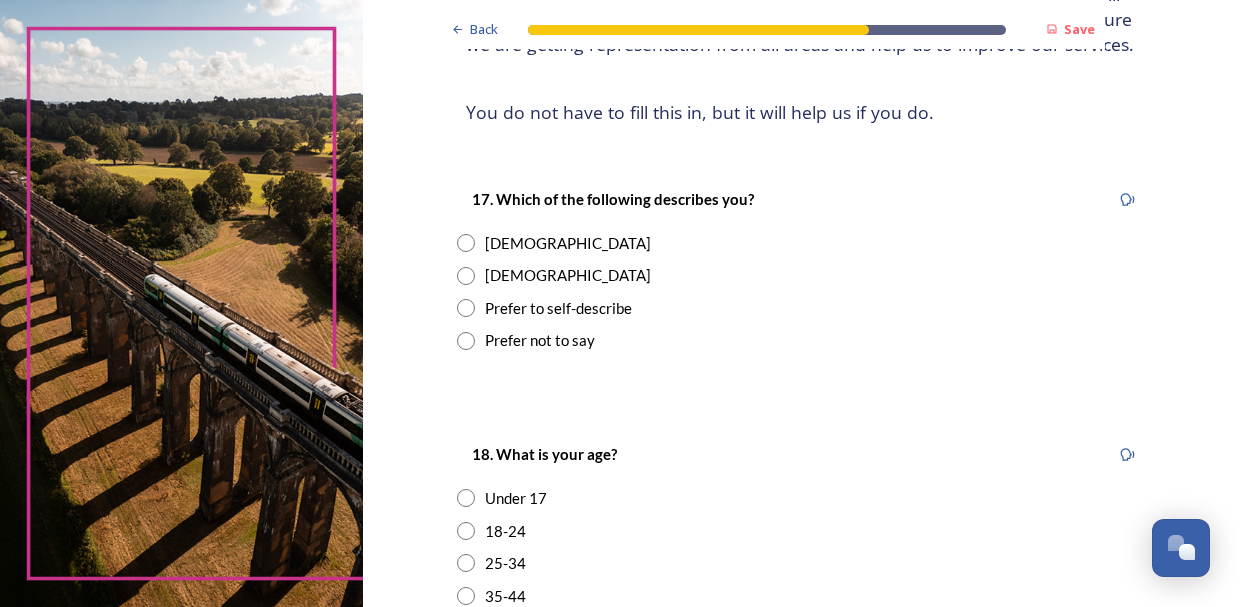 click at bounding box center [466, 243] 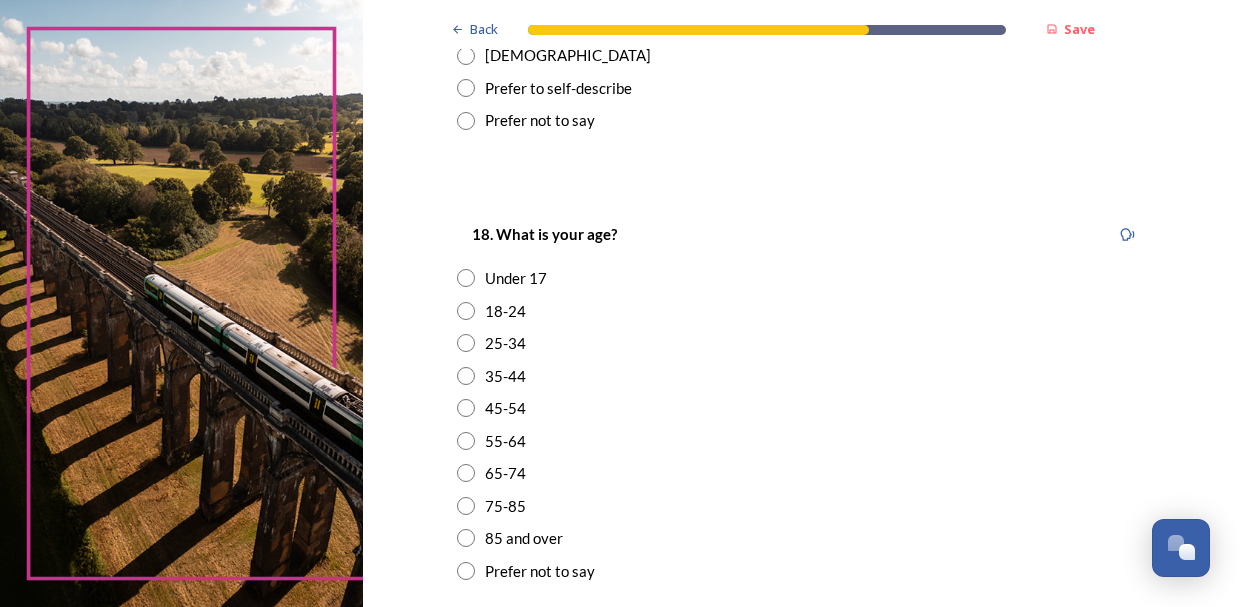 scroll, scrollTop: 501, scrollLeft: 0, axis: vertical 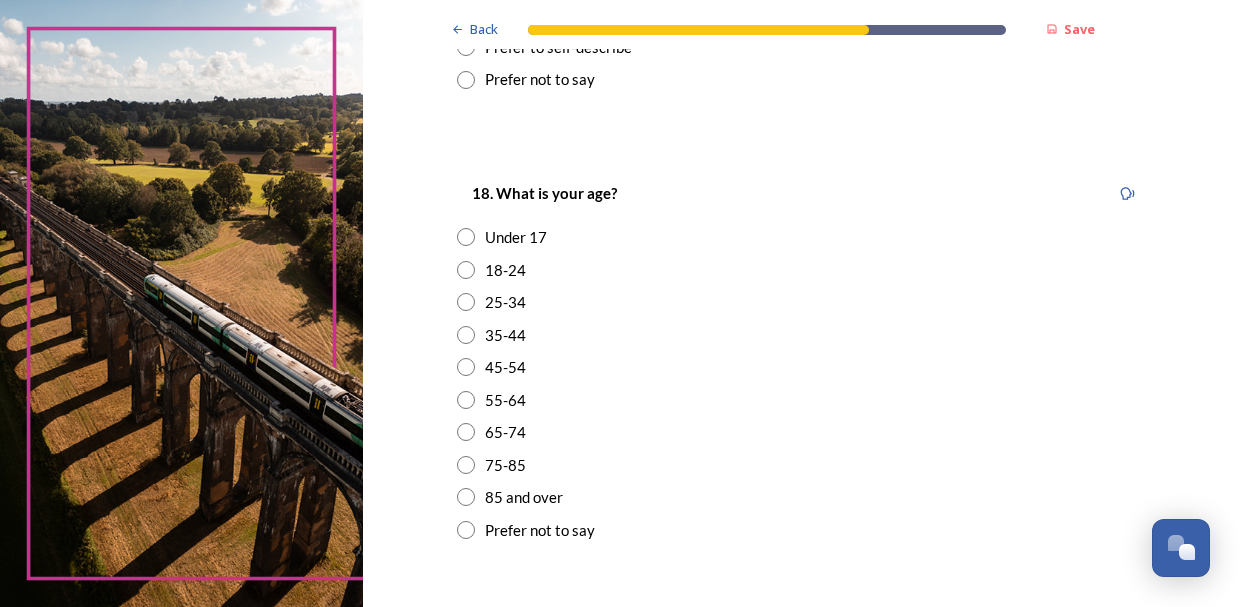 click at bounding box center [466, 400] 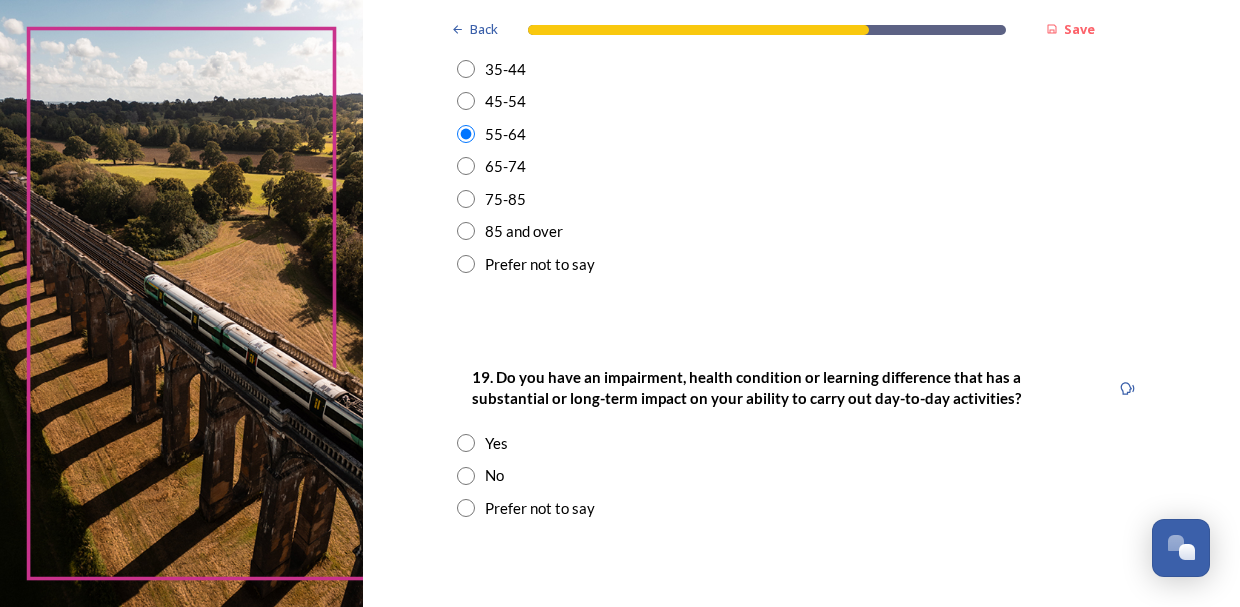 scroll, scrollTop: 782, scrollLeft: 0, axis: vertical 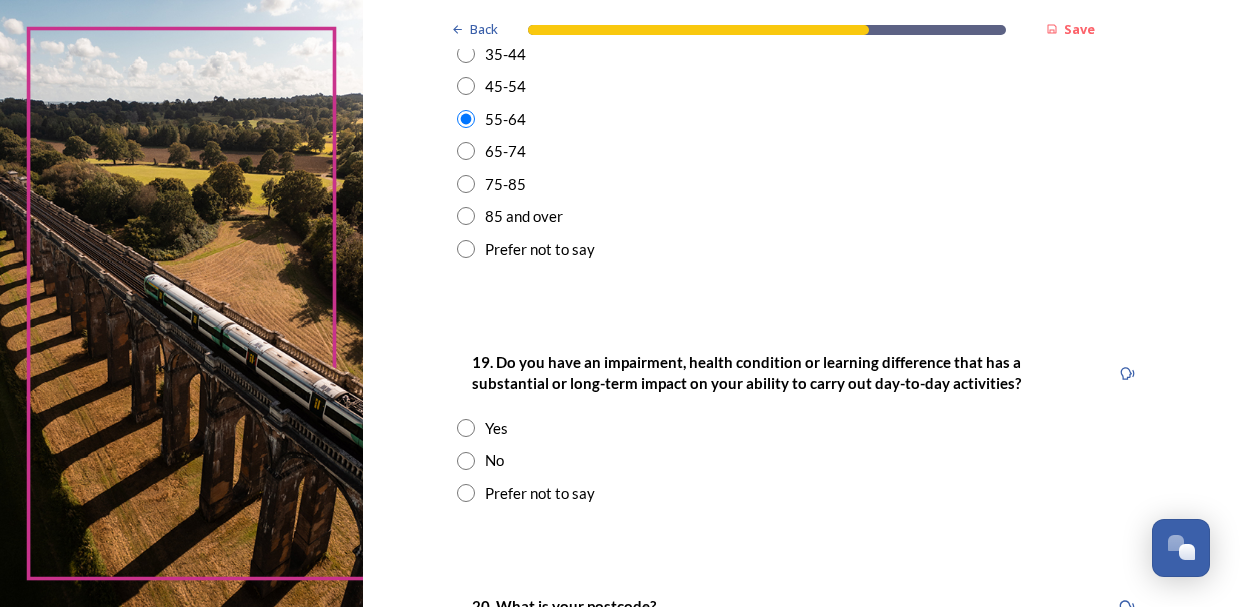 click at bounding box center [466, 461] 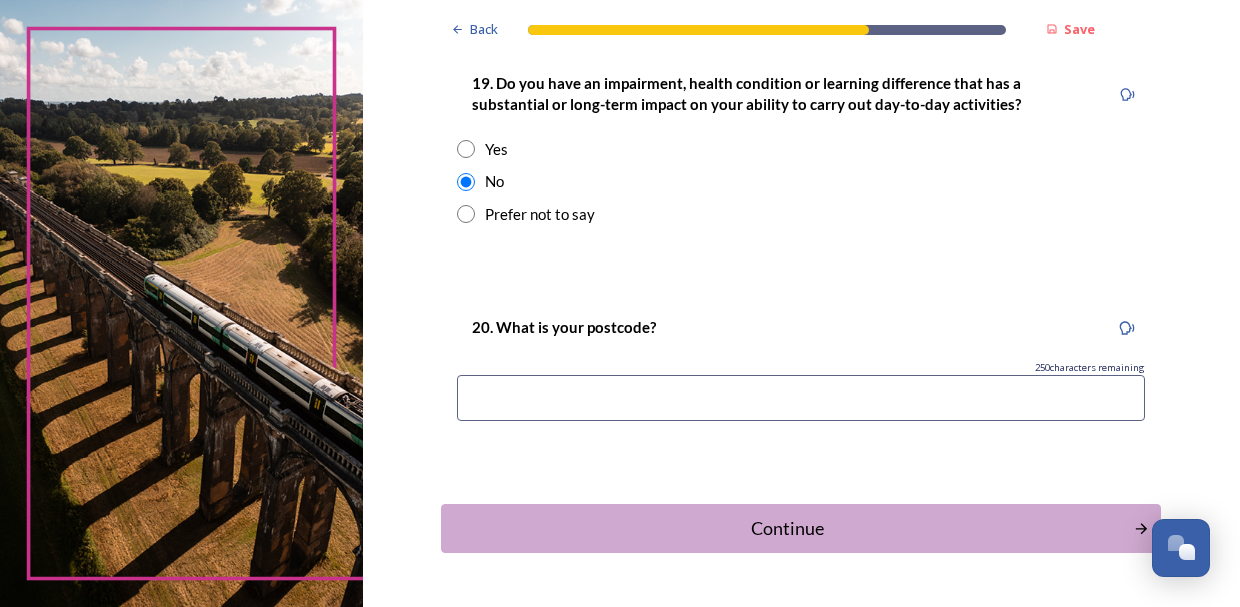 scroll, scrollTop: 1079, scrollLeft: 0, axis: vertical 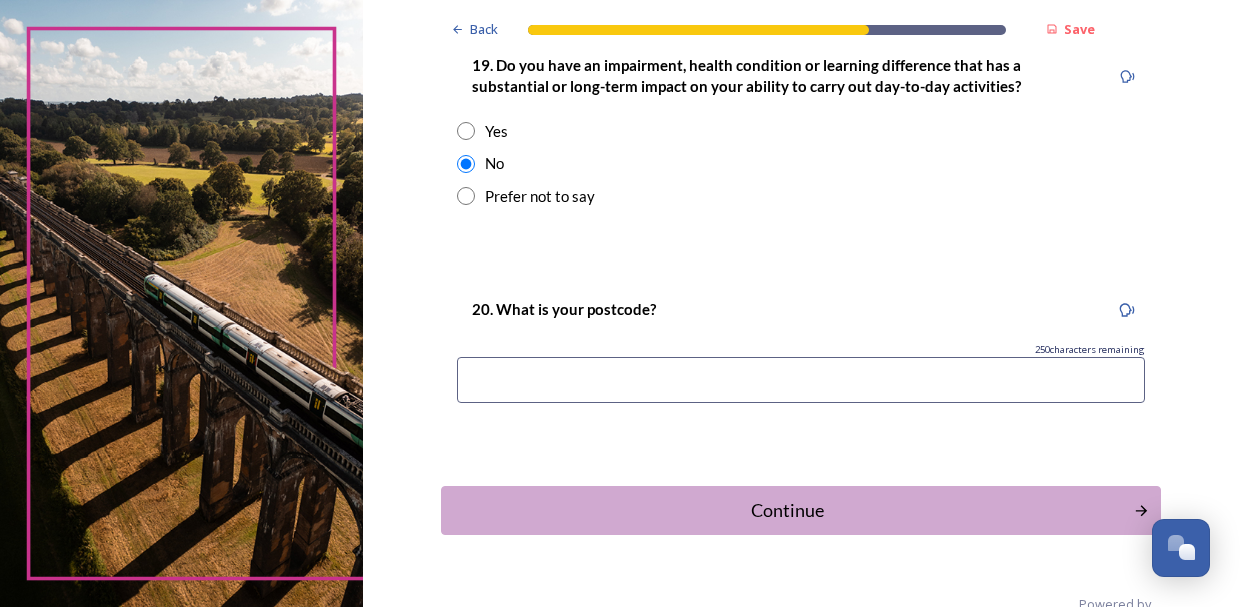 click at bounding box center [801, 380] 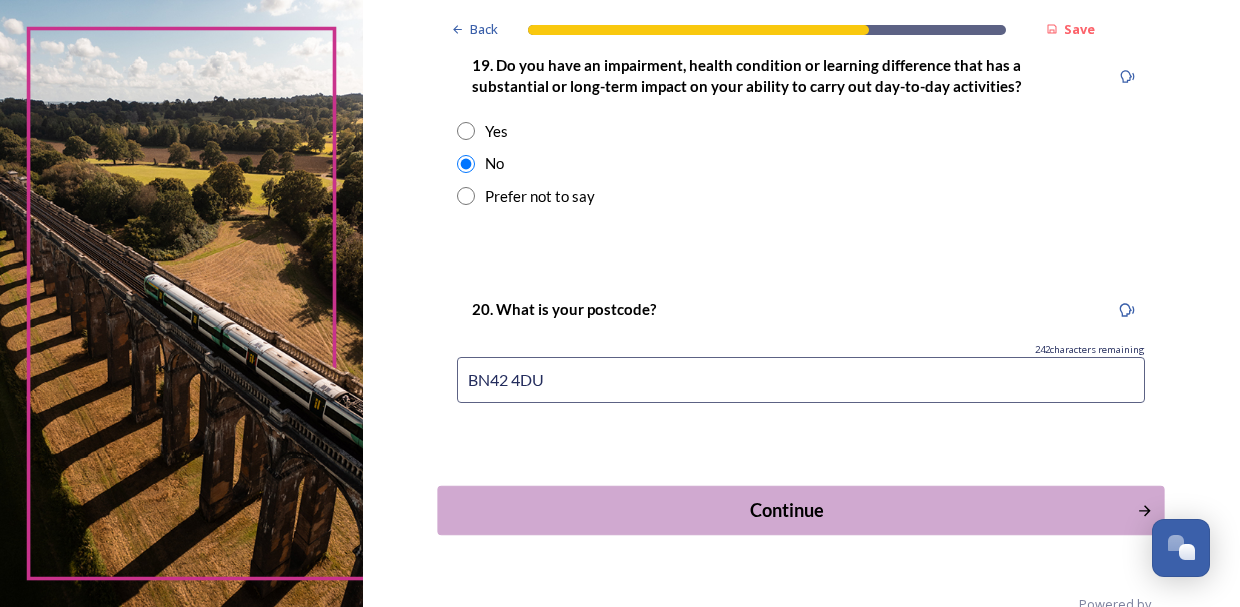 type on "BN42 4DU" 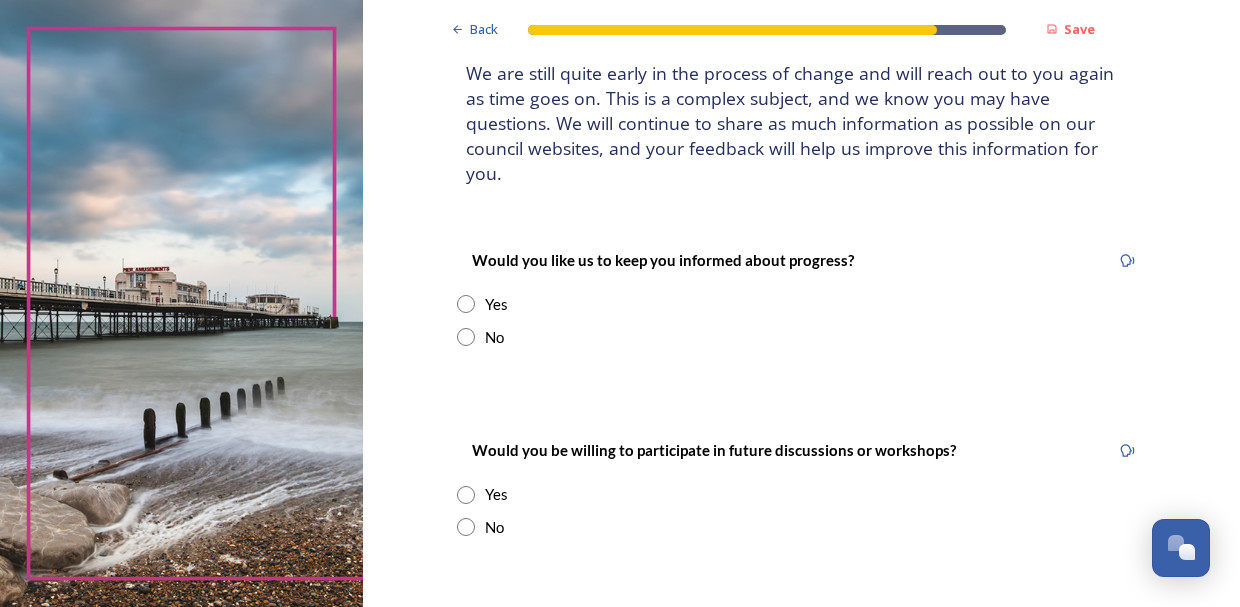 scroll, scrollTop: 150, scrollLeft: 0, axis: vertical 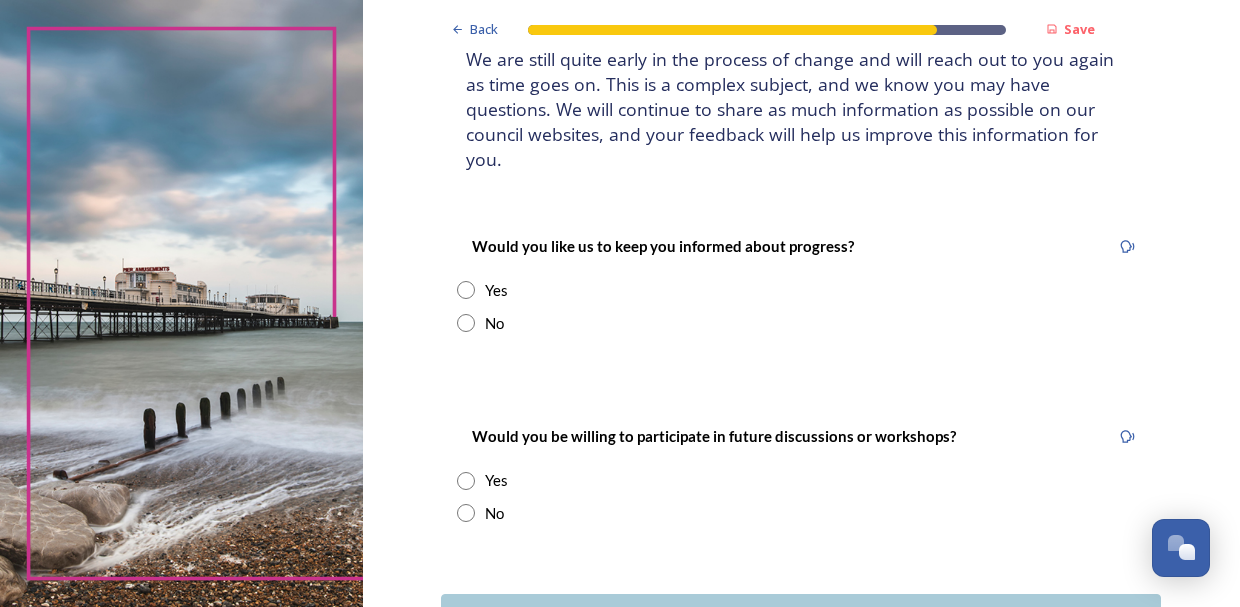 click at bounding box center (466, 290) 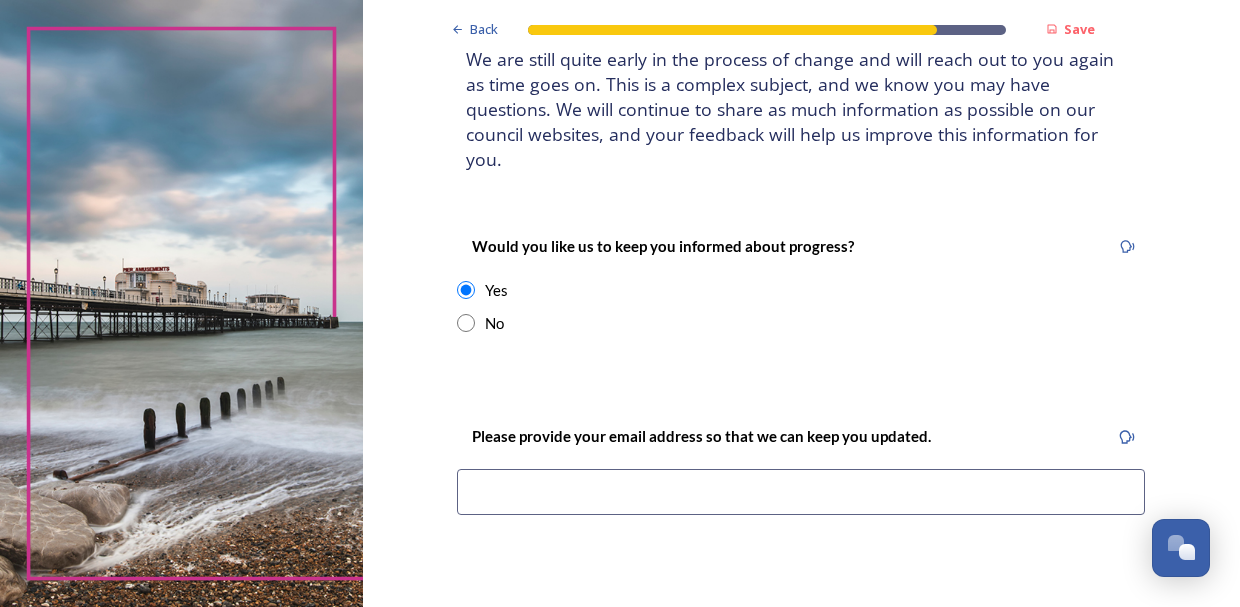 click at bounding box center (466, 323) 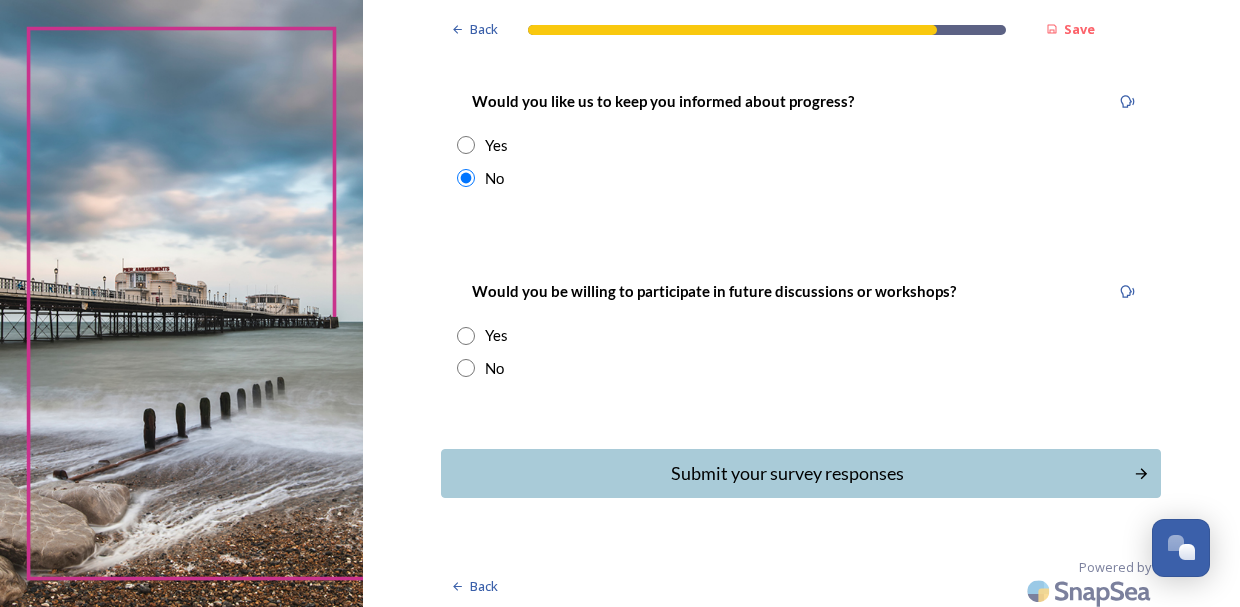 scroll, scrollTop: 294, scrollLeft: 0, axis: vertical 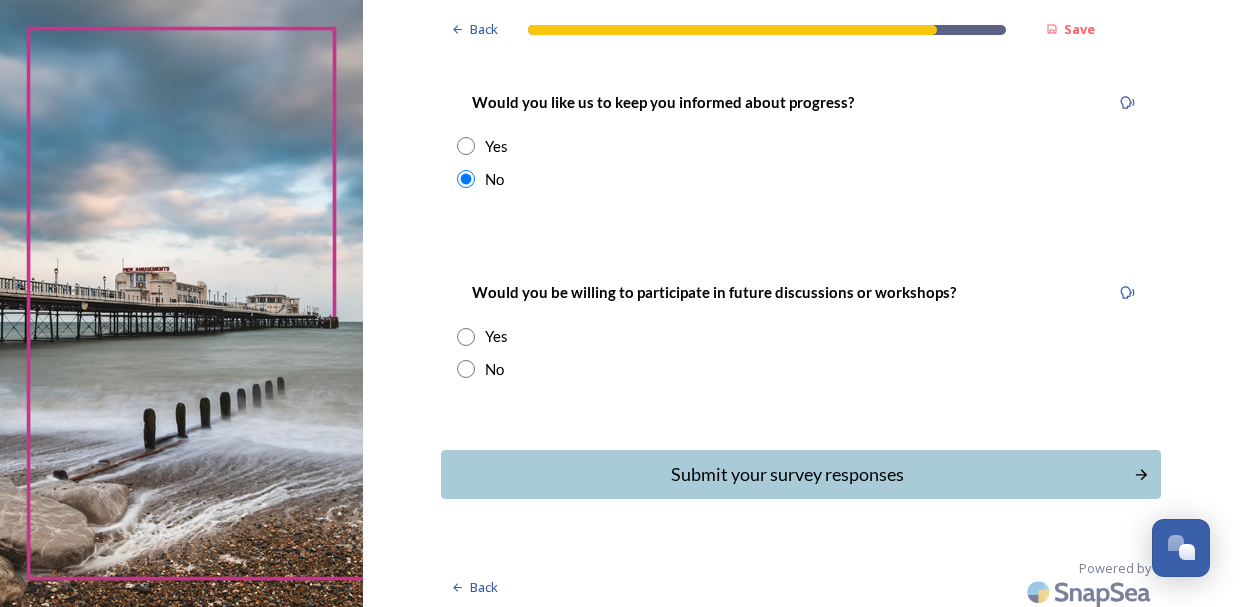click at bounding box center (466, 369) 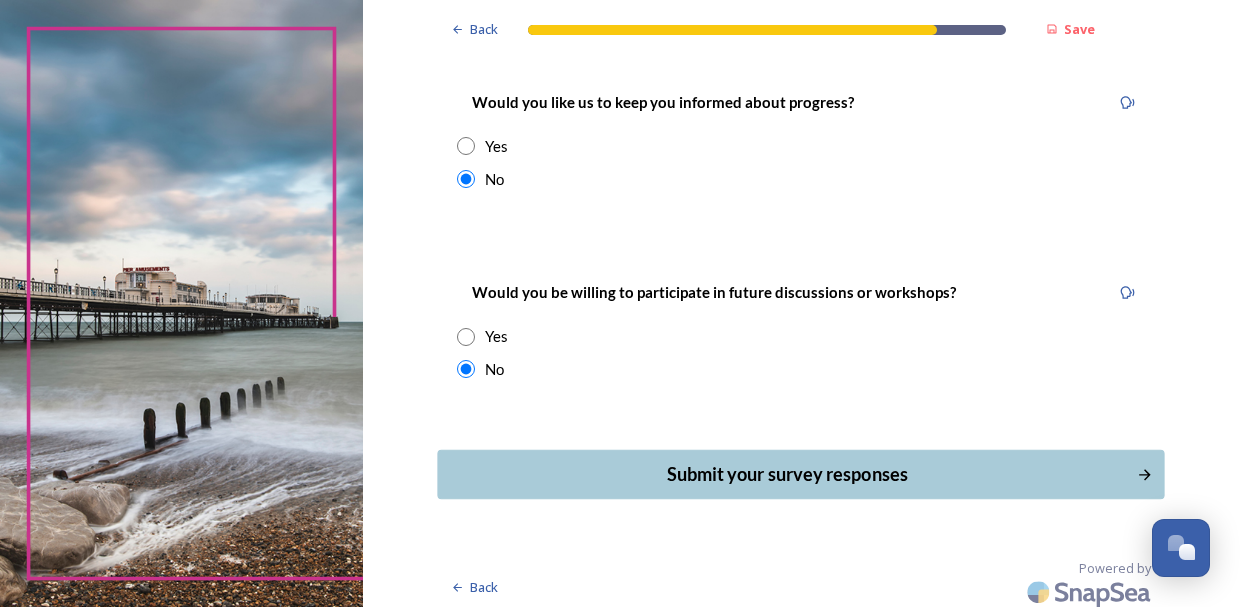click on "Submit your survey responses" at bounding box center (787, 474) 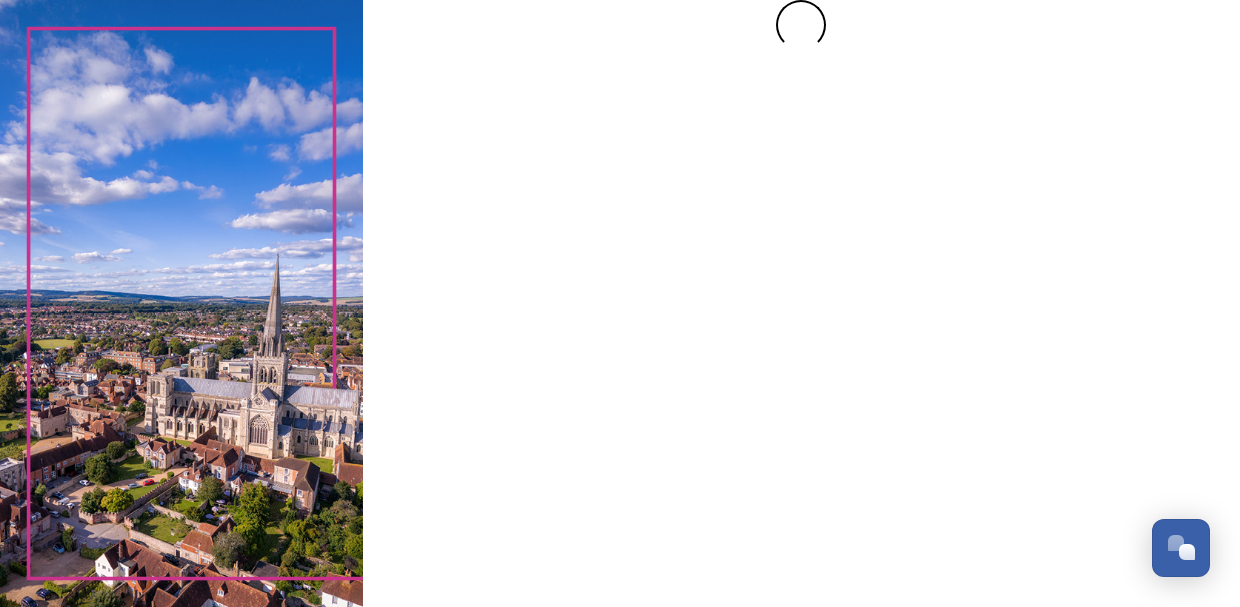 scroll, scrollTop: 0, scrollLeft: 0, axis: both 